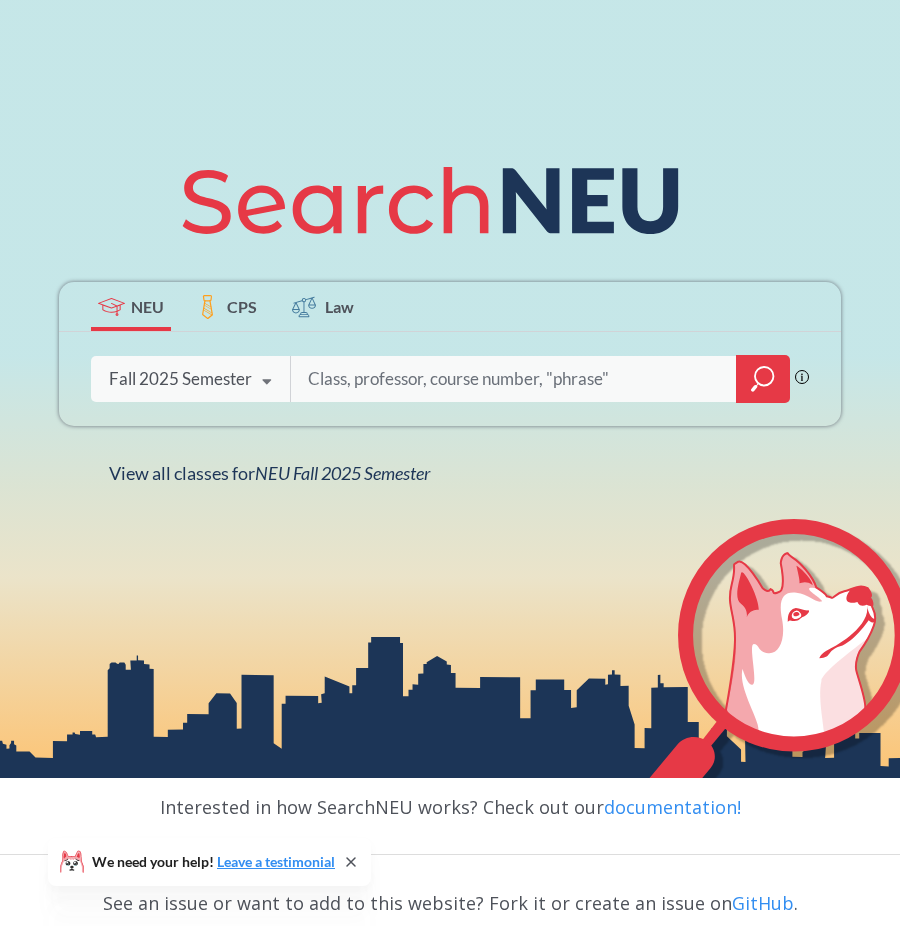scroll, scrollTop: 370, scrollLeft: 0, axis: vertical 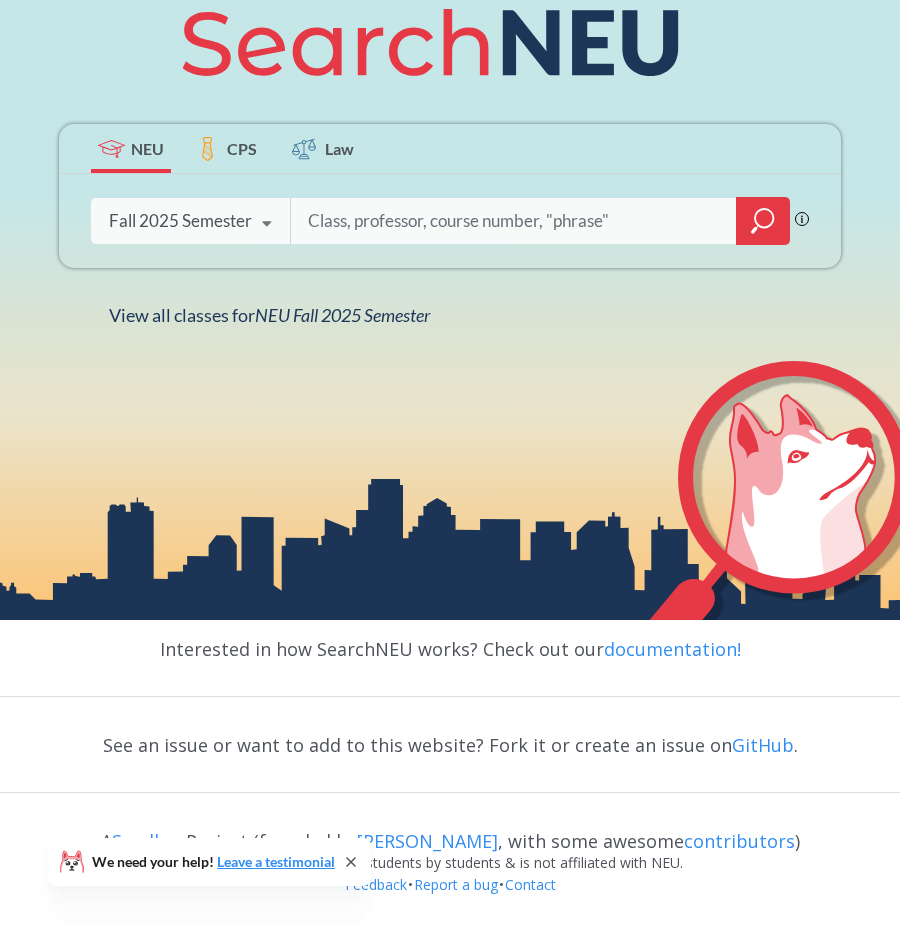 paste on "17731" 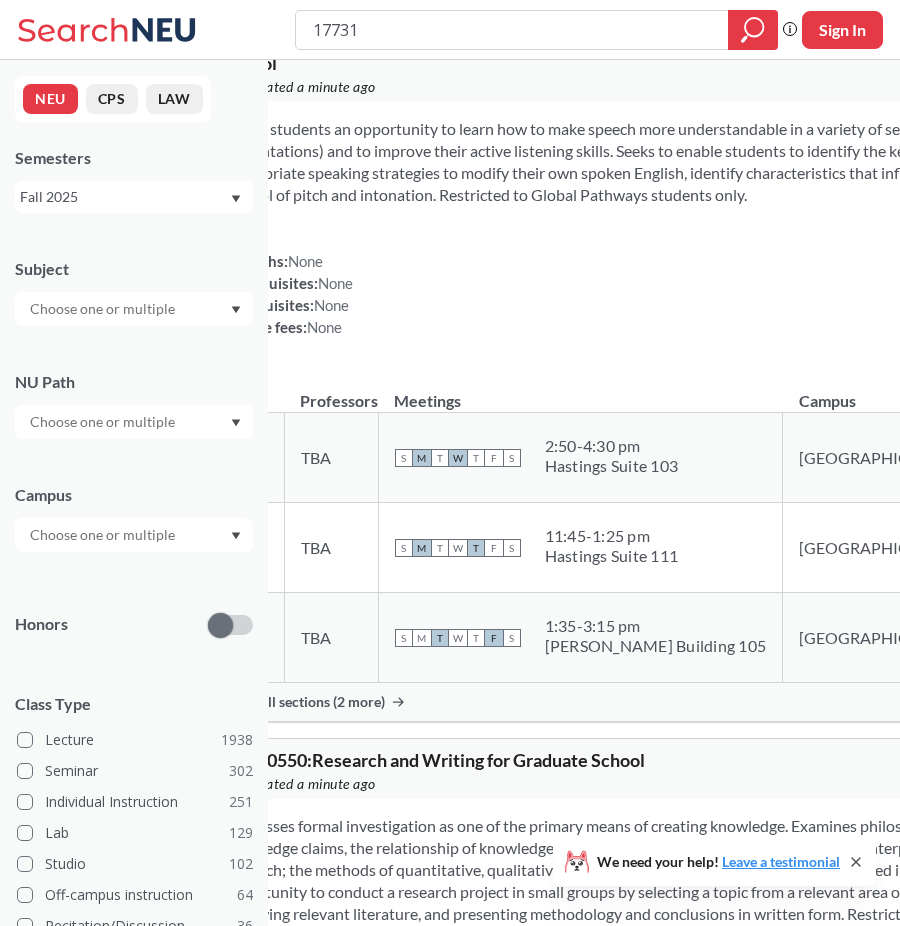scroll, scrollTop: 11903, scrollLeft: 0, axis: vertical 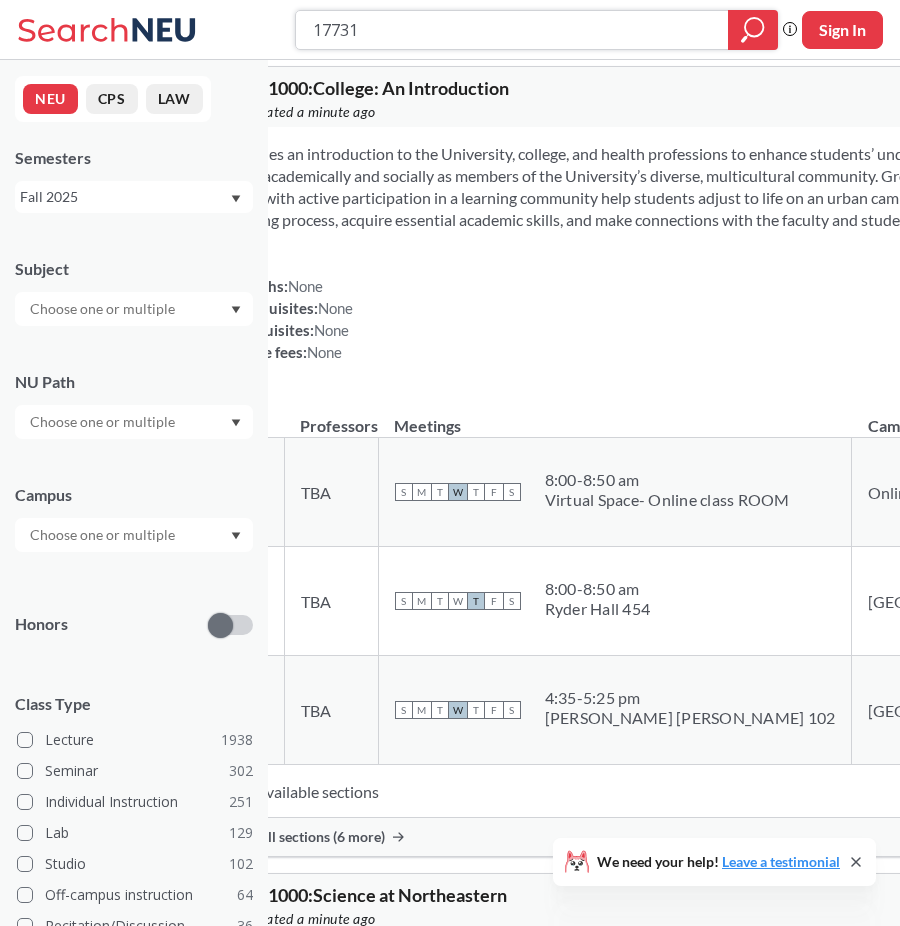 click on "17731" at bounding box center (512, 30) 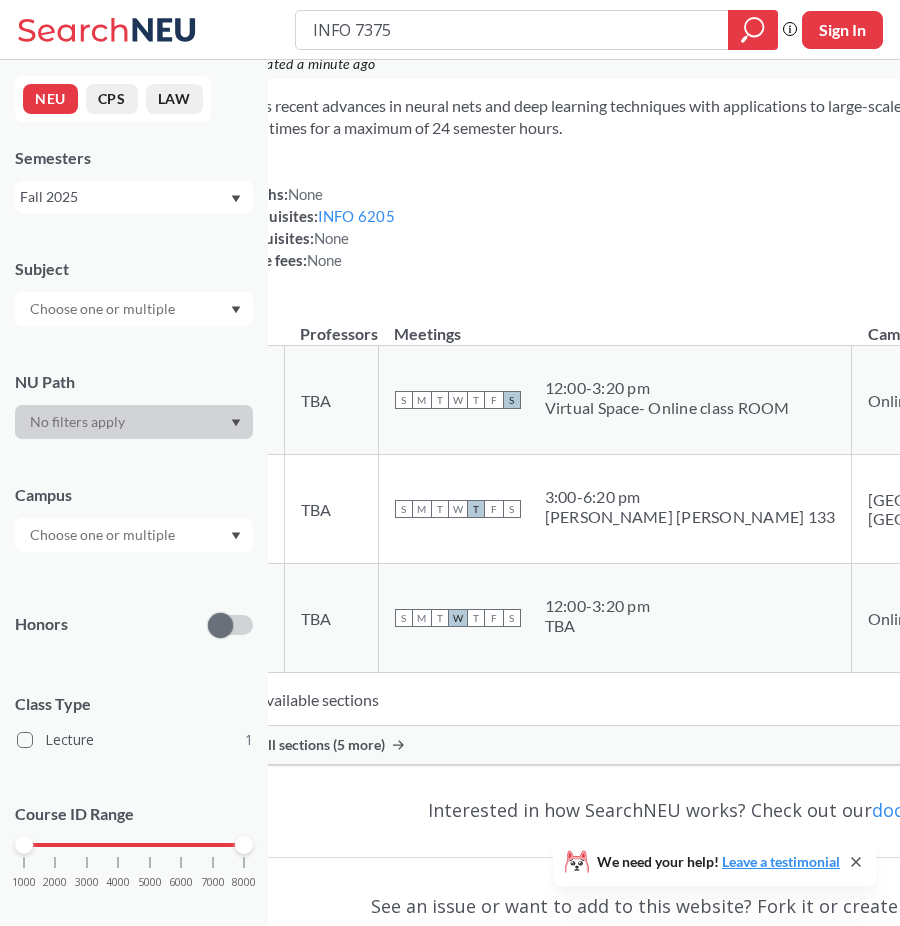 scroll, scrollTop: 115, scrollLeft: 0, axis: vertical 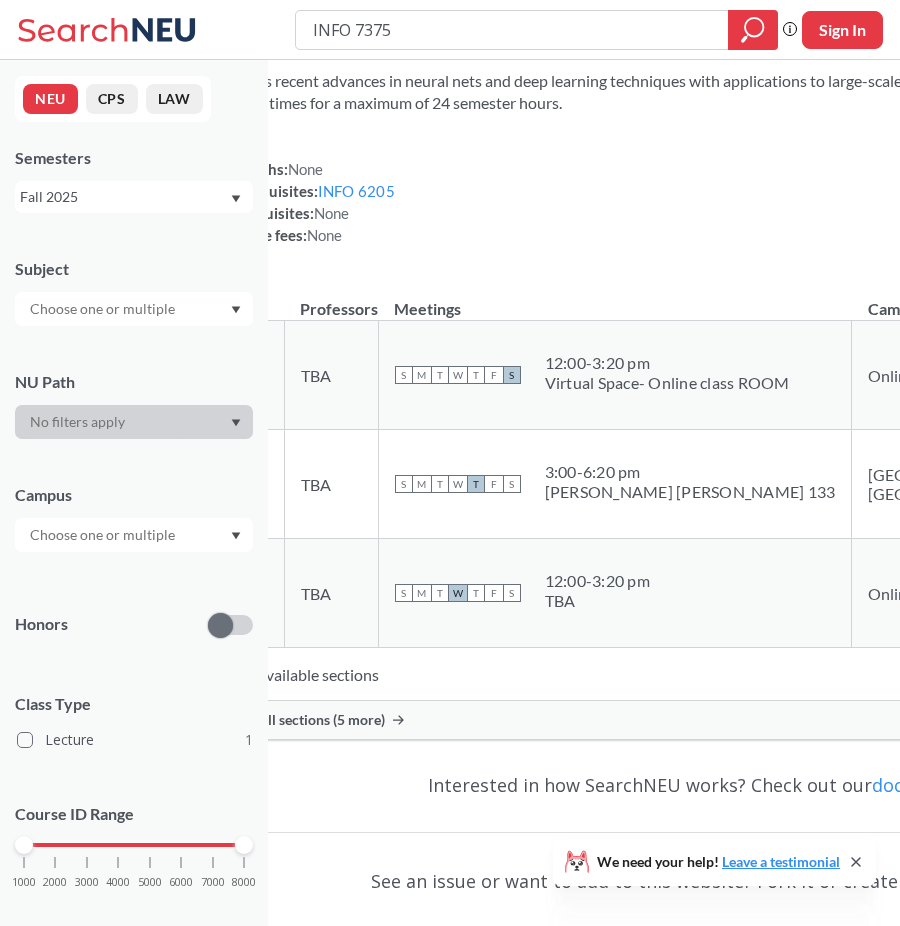 click on "Show all sections (5 more)" at bounding box center (304, 720) 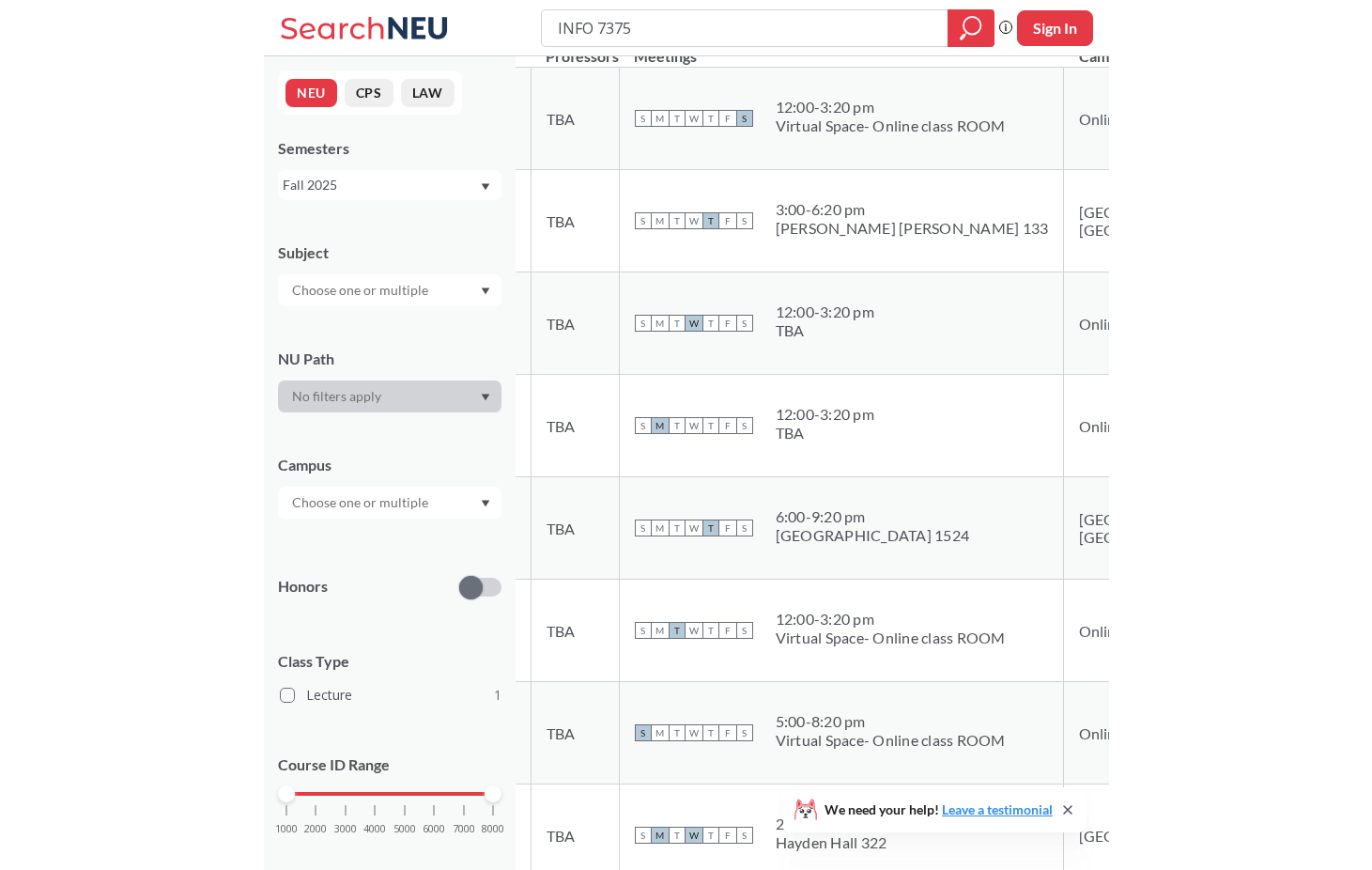 scroll, scrollTop: 365, scrollLeft: 0, axis: vertical 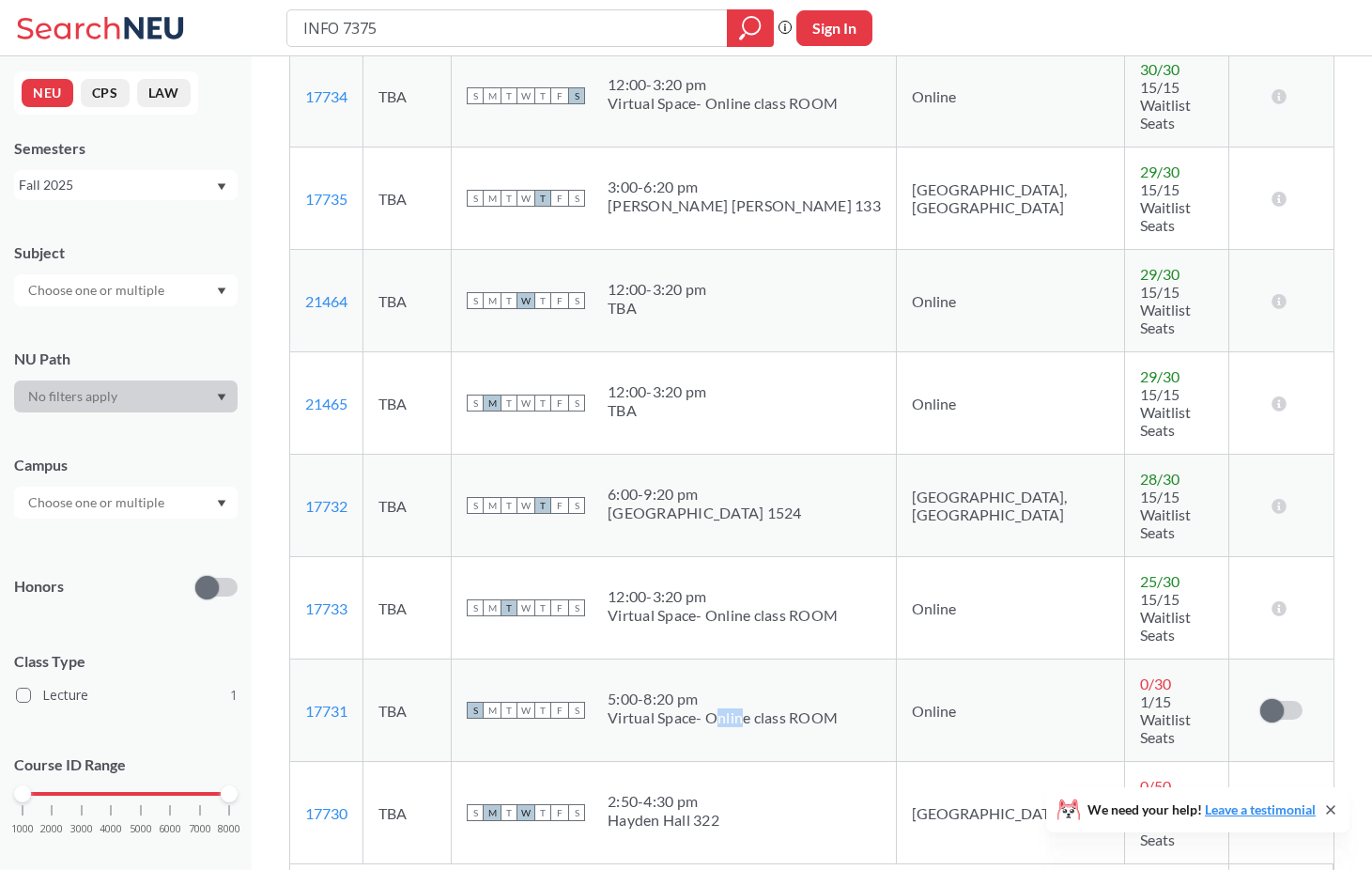 drag, startPoint x: 768, startPoint y: 525, endPoint x: 745, endPoint y: 520, distance: 23.5372 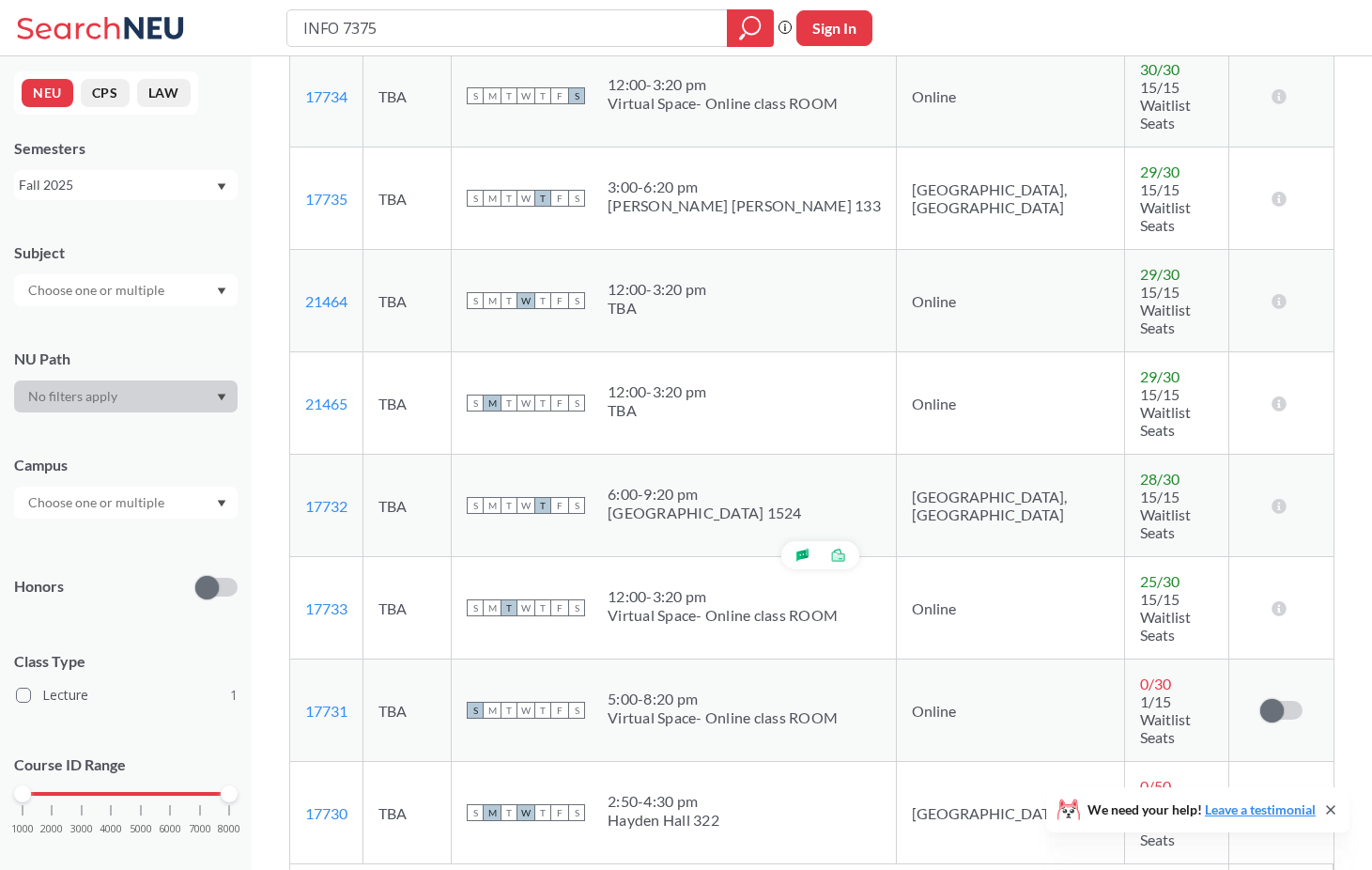 click on "Virtual Space- Online class ROOM" at bounding box center [722, 718] 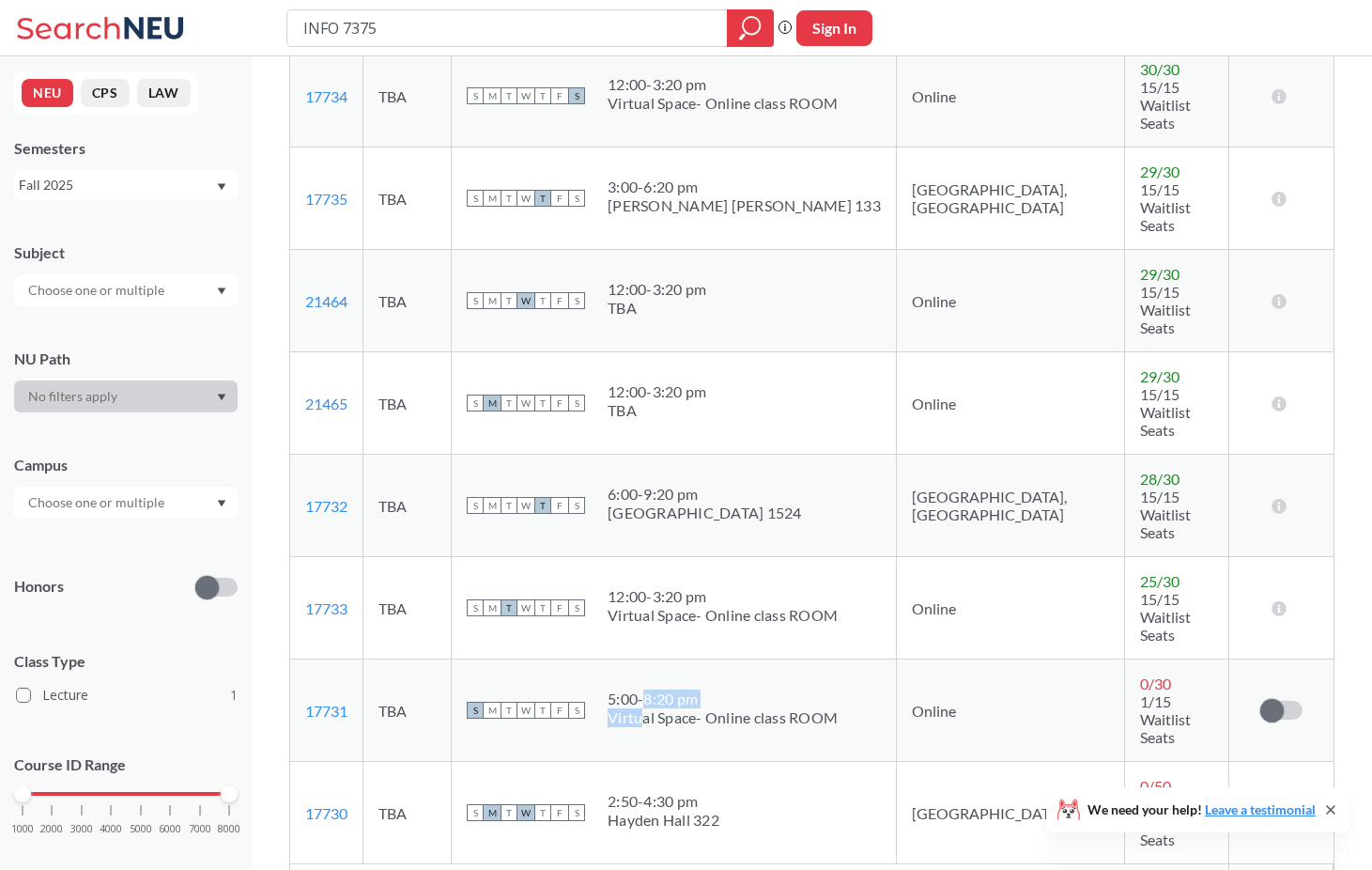 drag, startPoint x: 672, startPoint y: 517, endPoint x: 672, endPoint y: 505, distance: 12 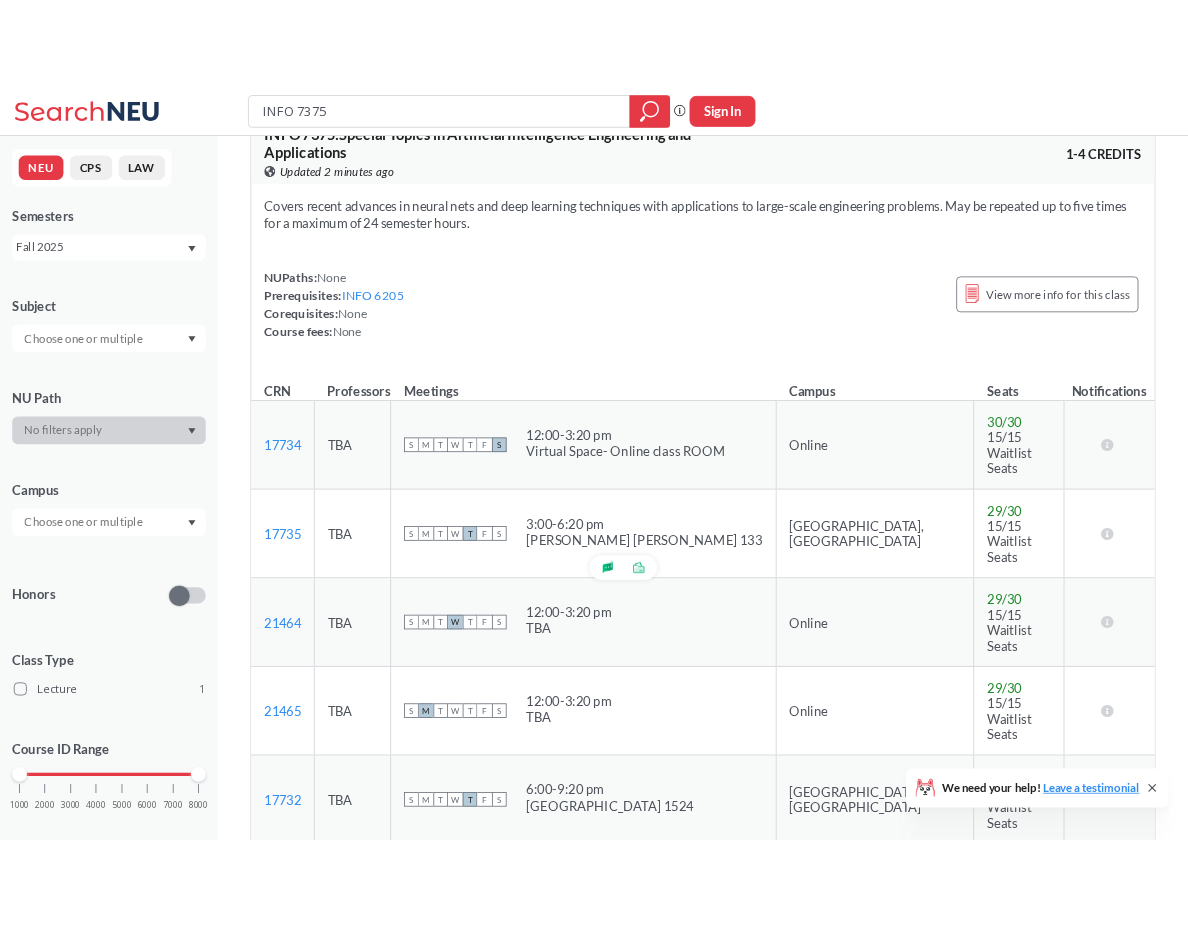 scroll, scrollTop: 0, scrollLeft: 0, axis: both 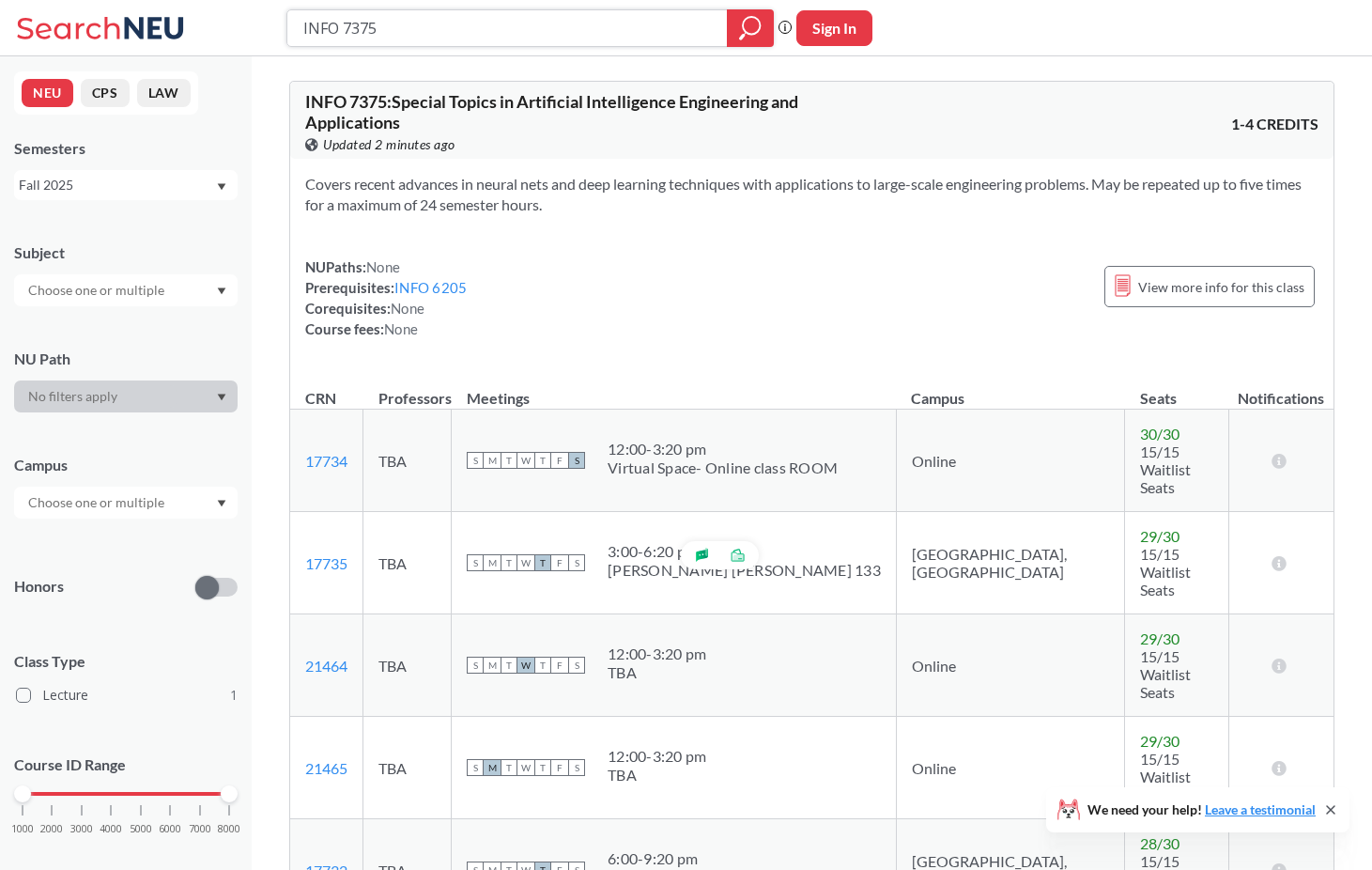 click on "INFO 7375" at bounding box center (507, 28) 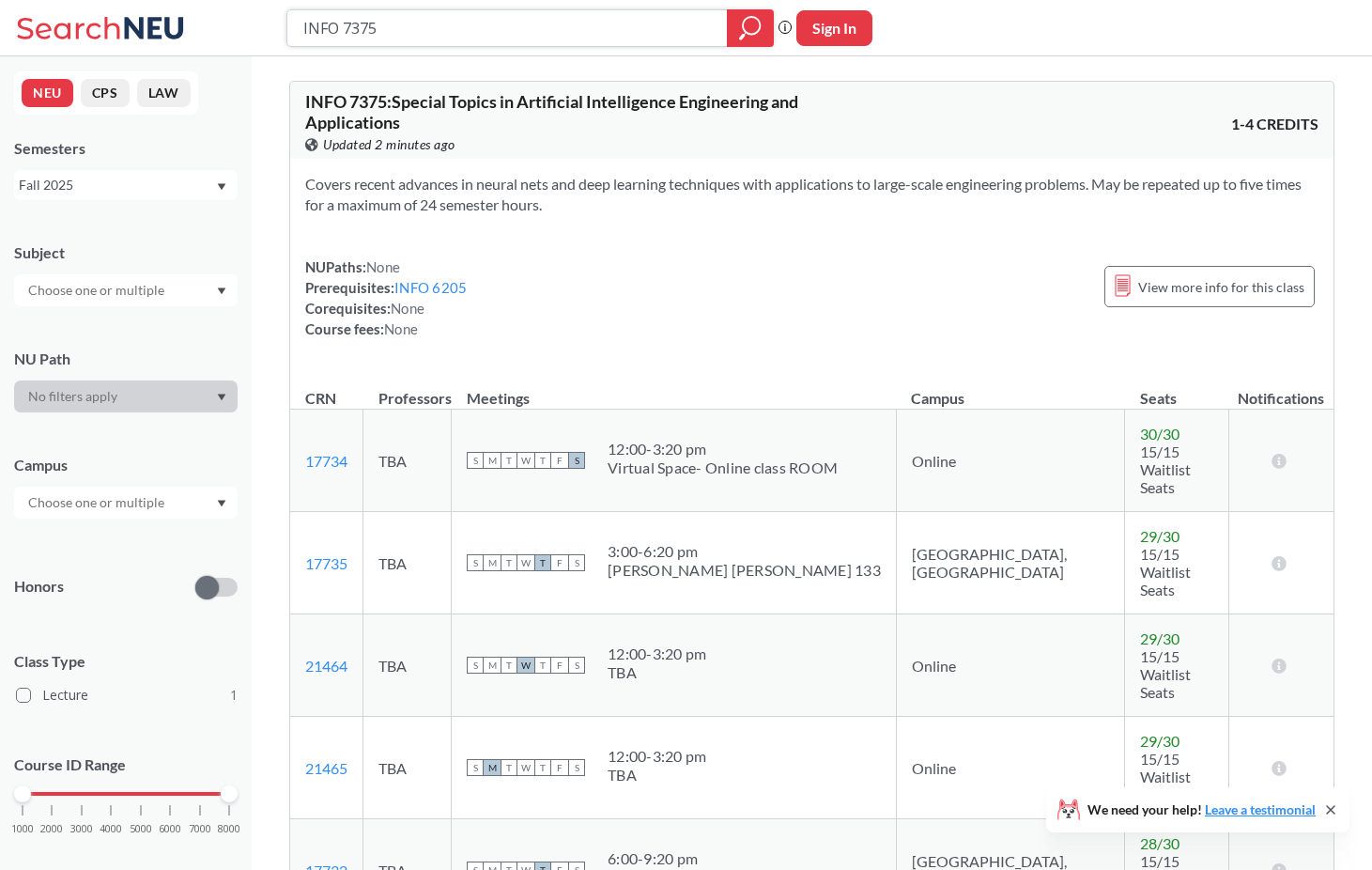paste on "CSYE 7280" 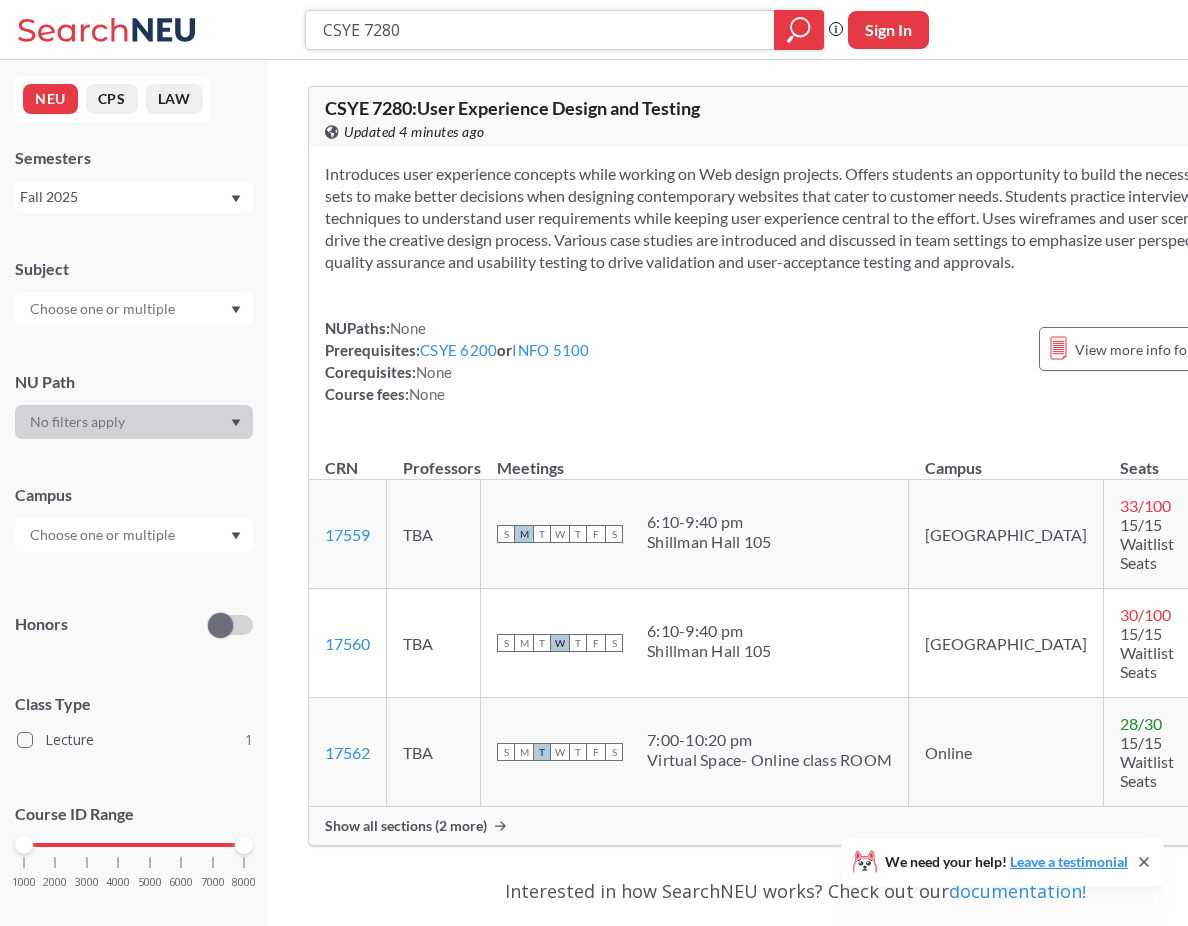 click on "CSYE 7280" at bounding box center [540, 30] 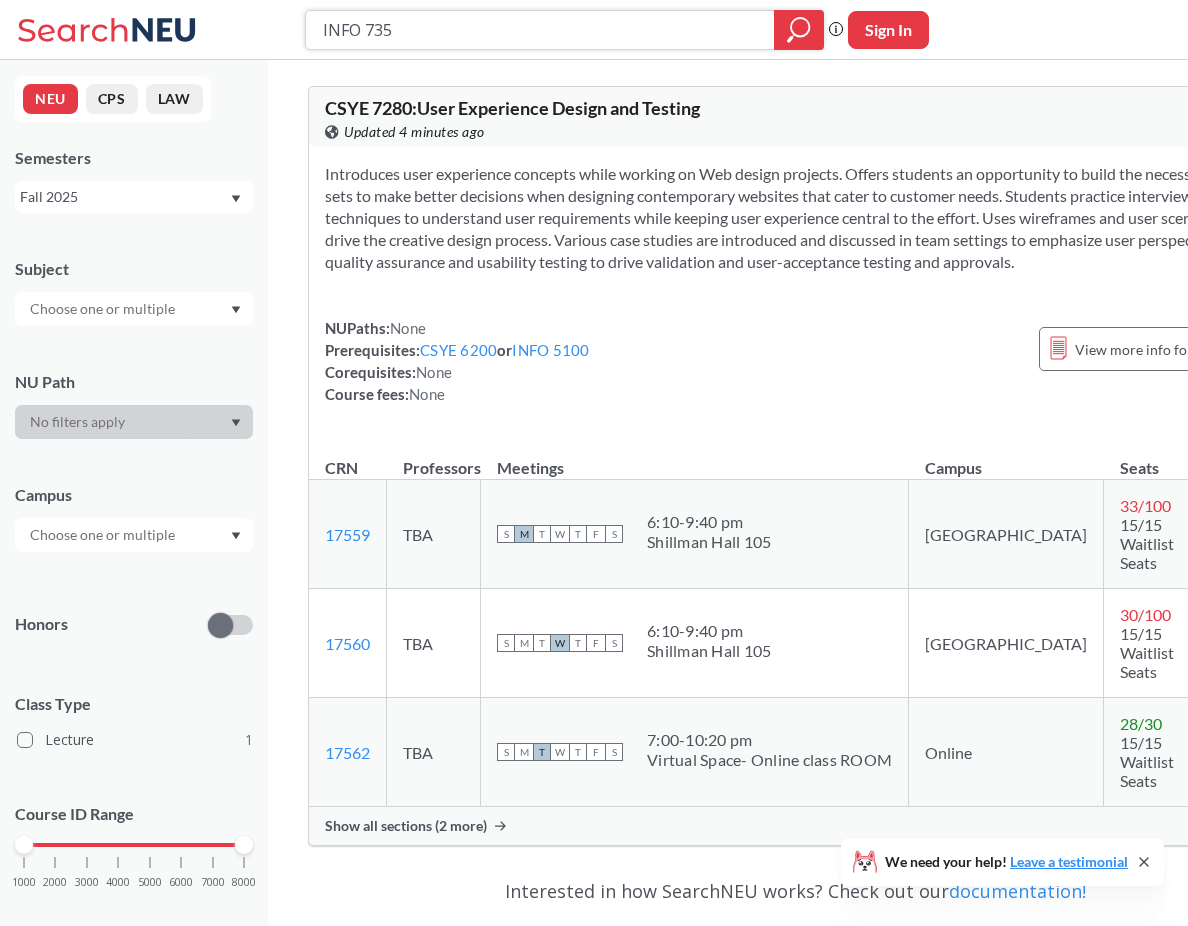 type on "INFO 7350" 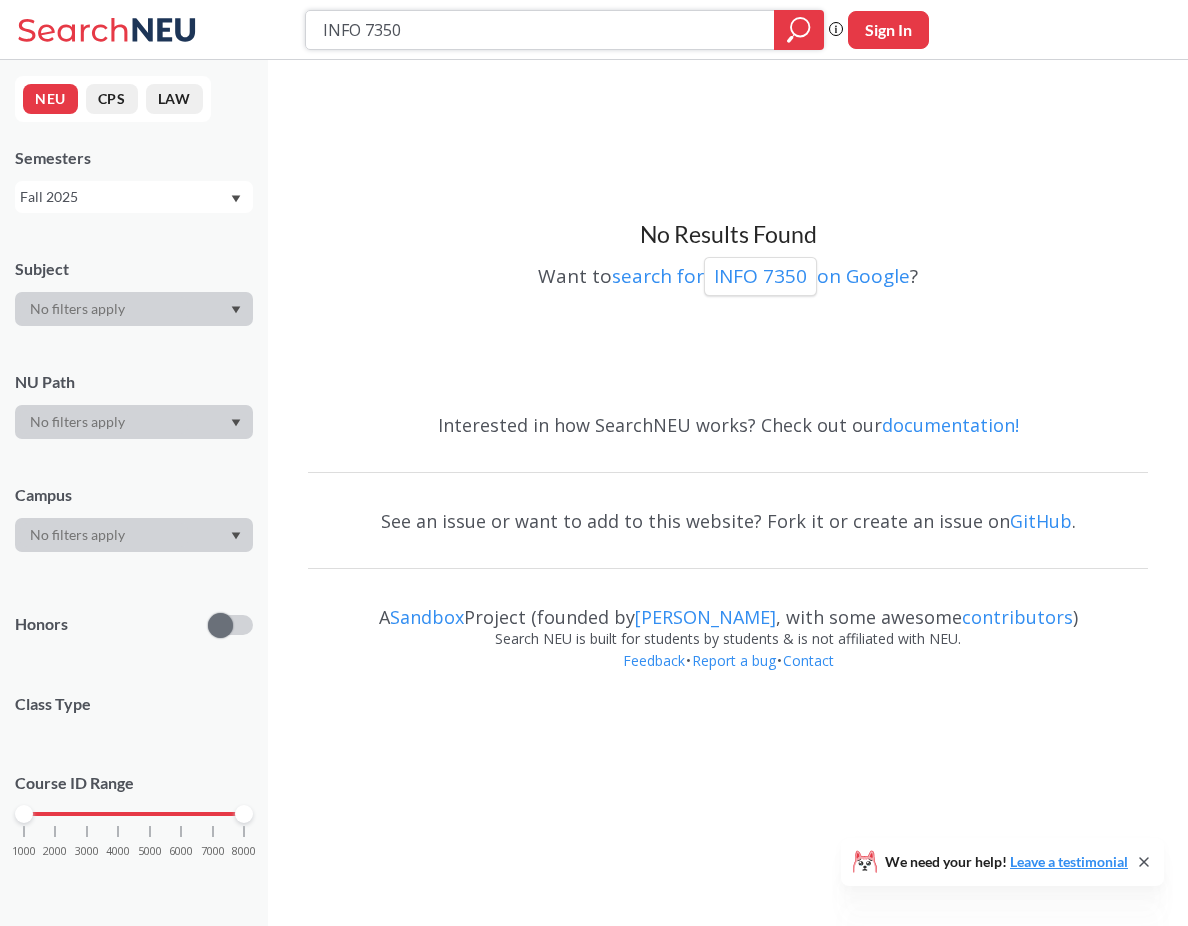 click on "INFO 7350" at bounding box center (540, 30) 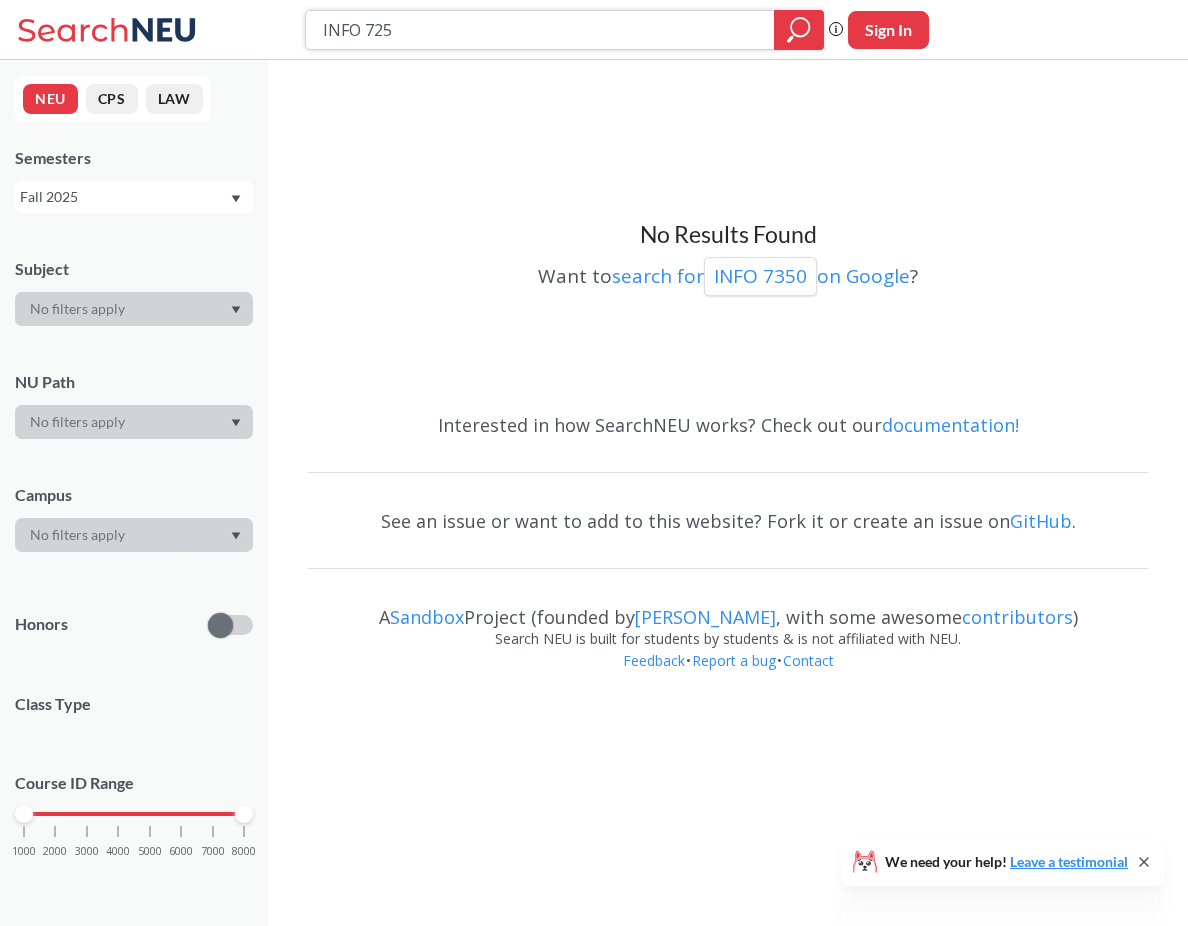 type on "INFO 7250" 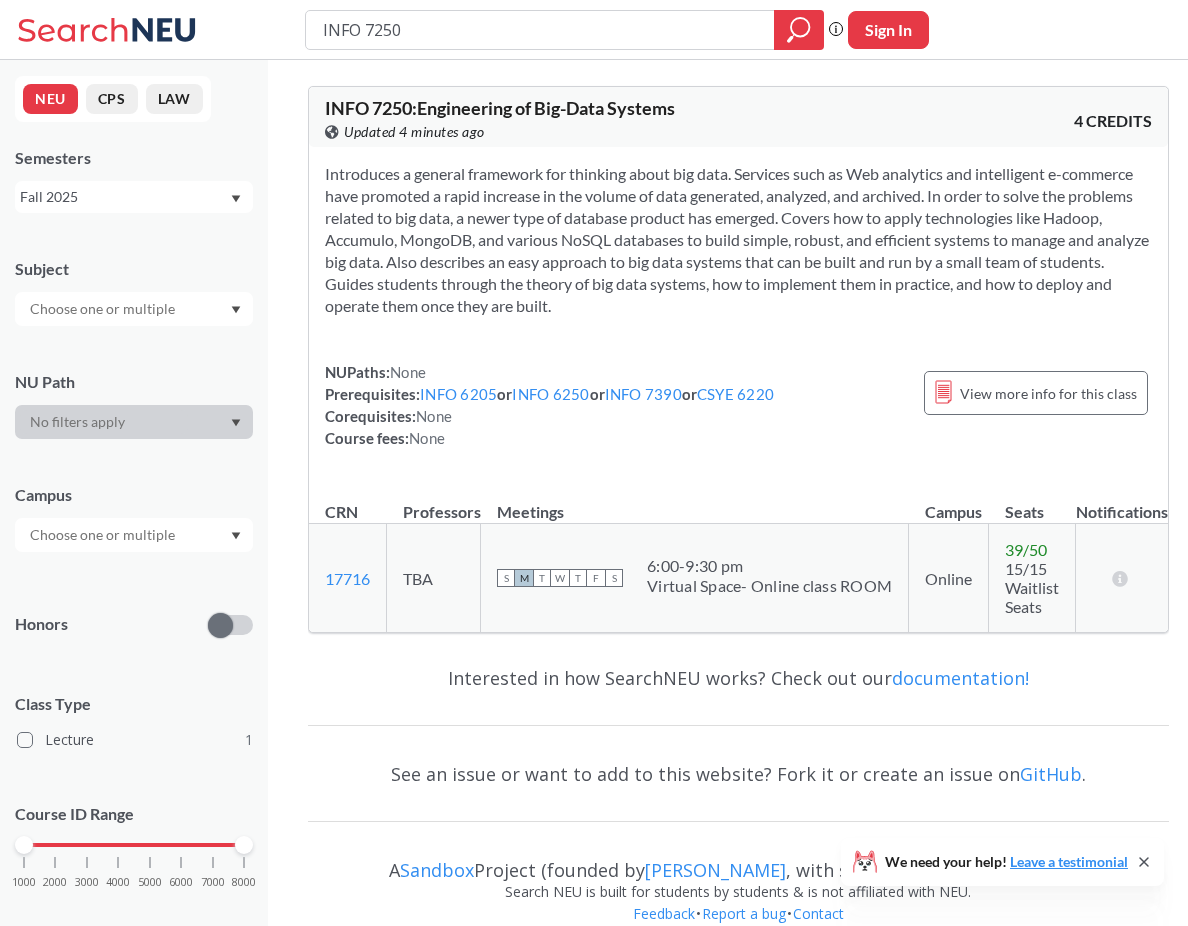 scroll, scrollTop: 29, scrollLeft: 0, axis: vertical 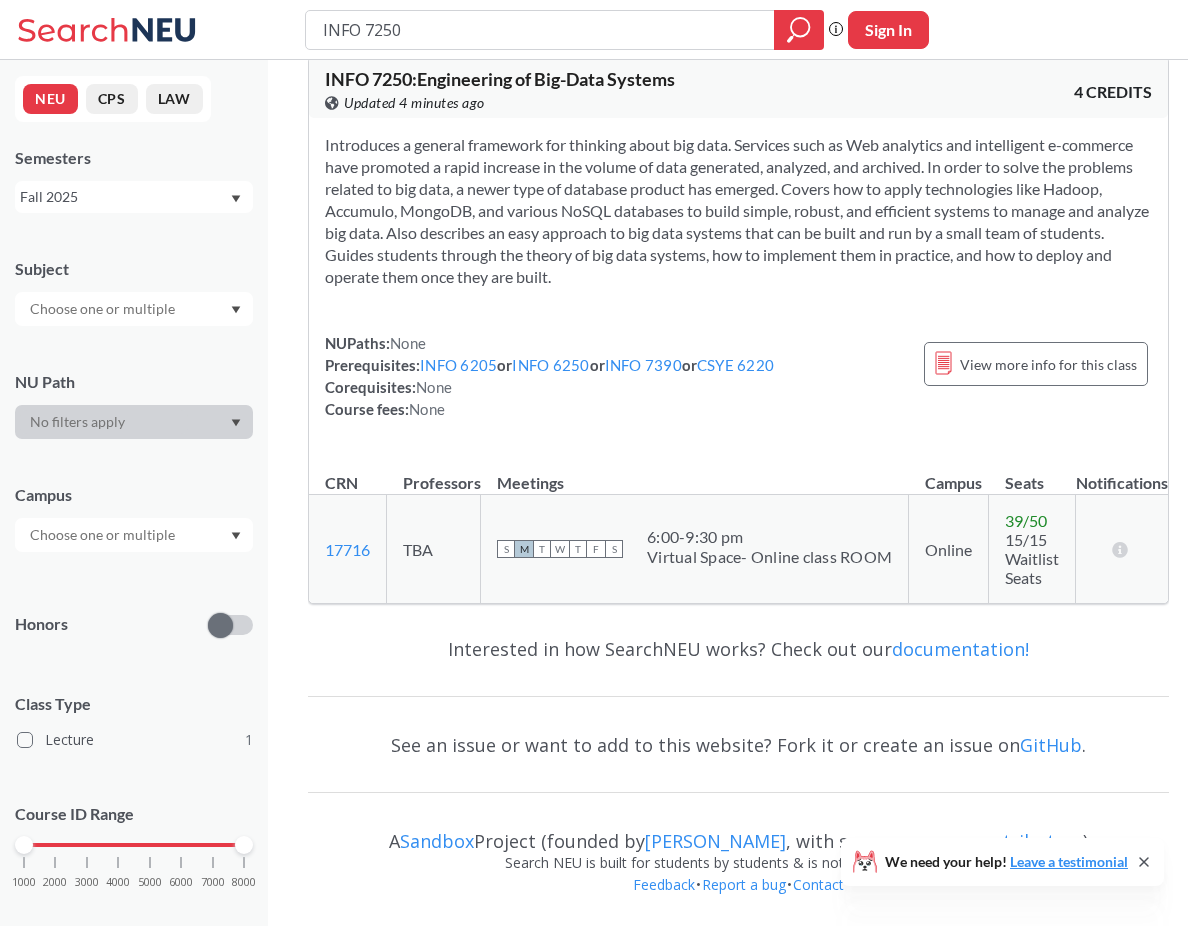 click on "INFO 7250" at bounding box center [540, 30] 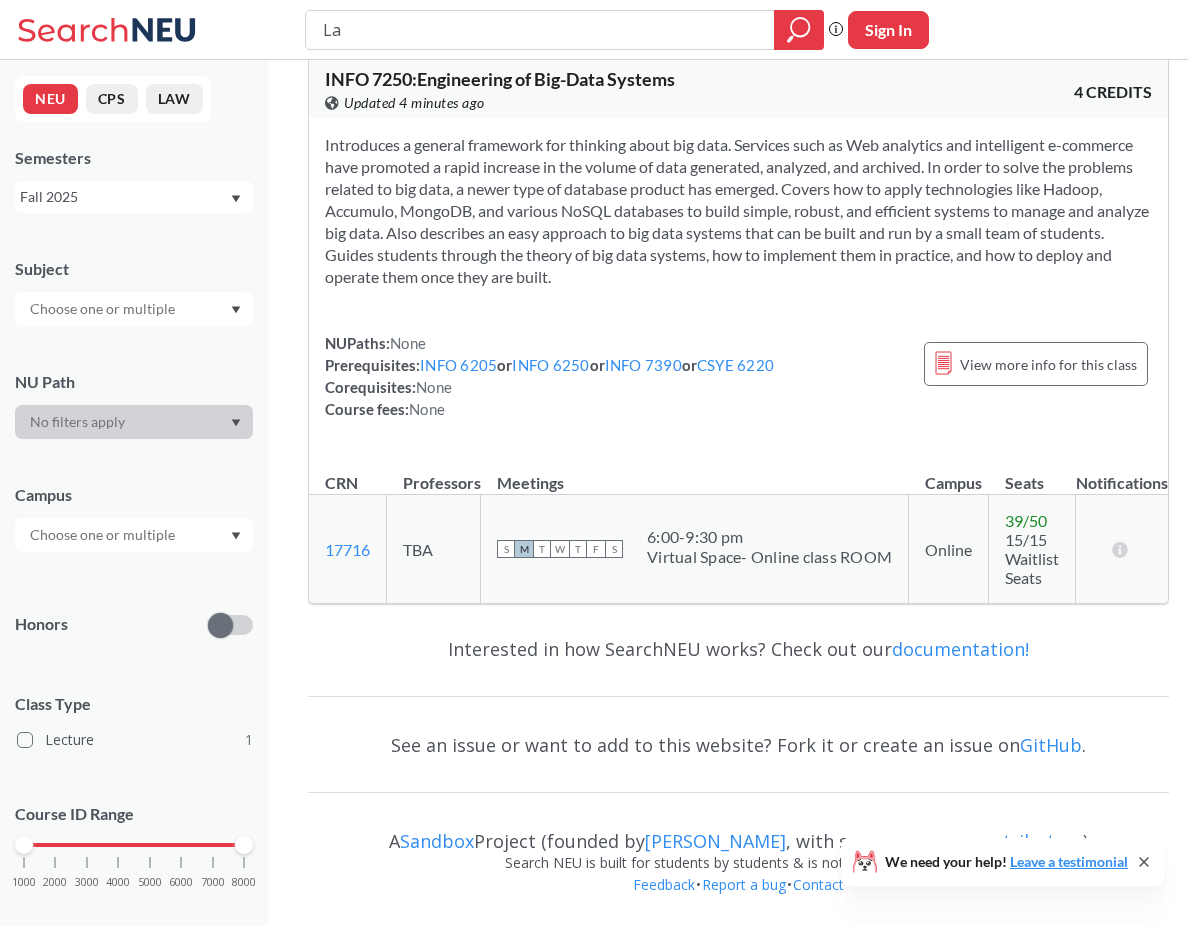 type on "L" 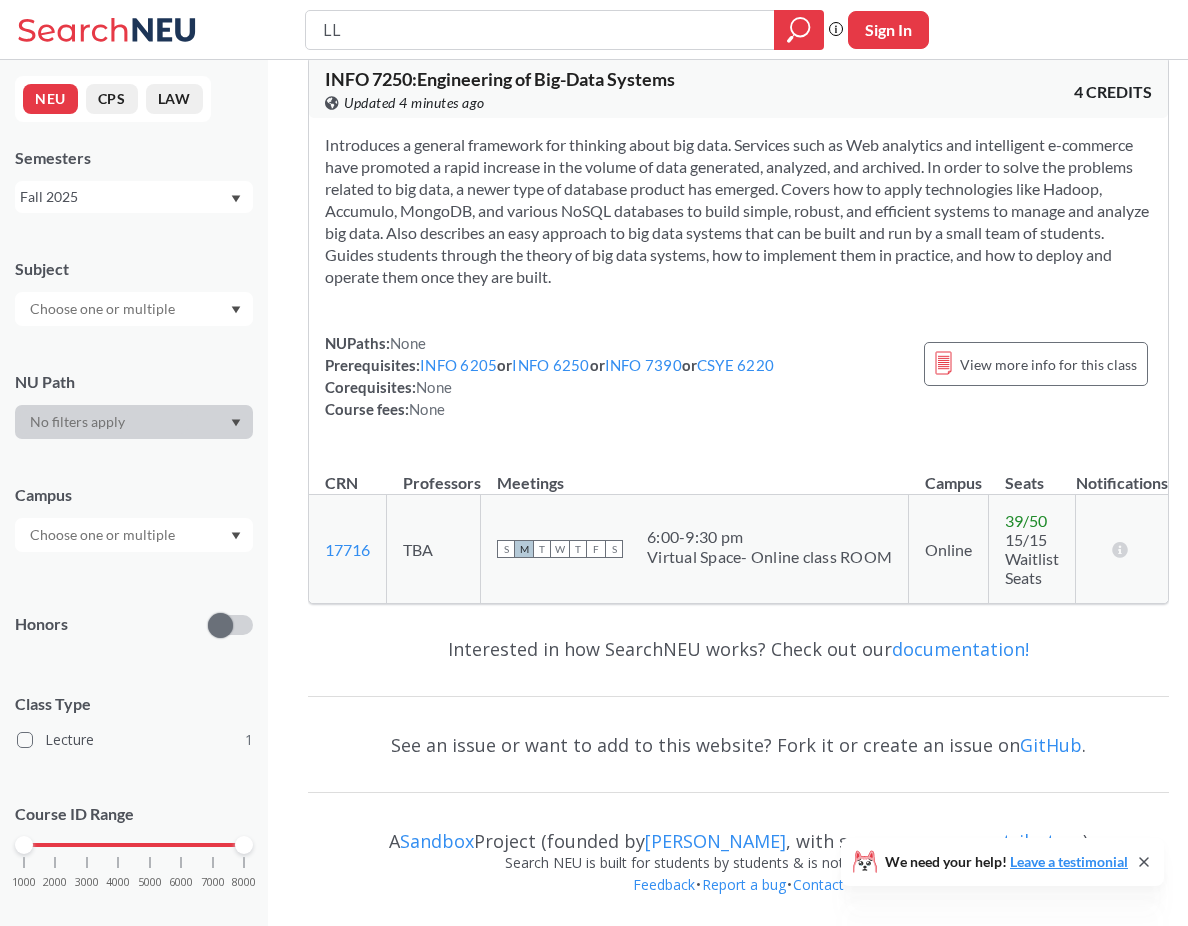 type on "LLM" 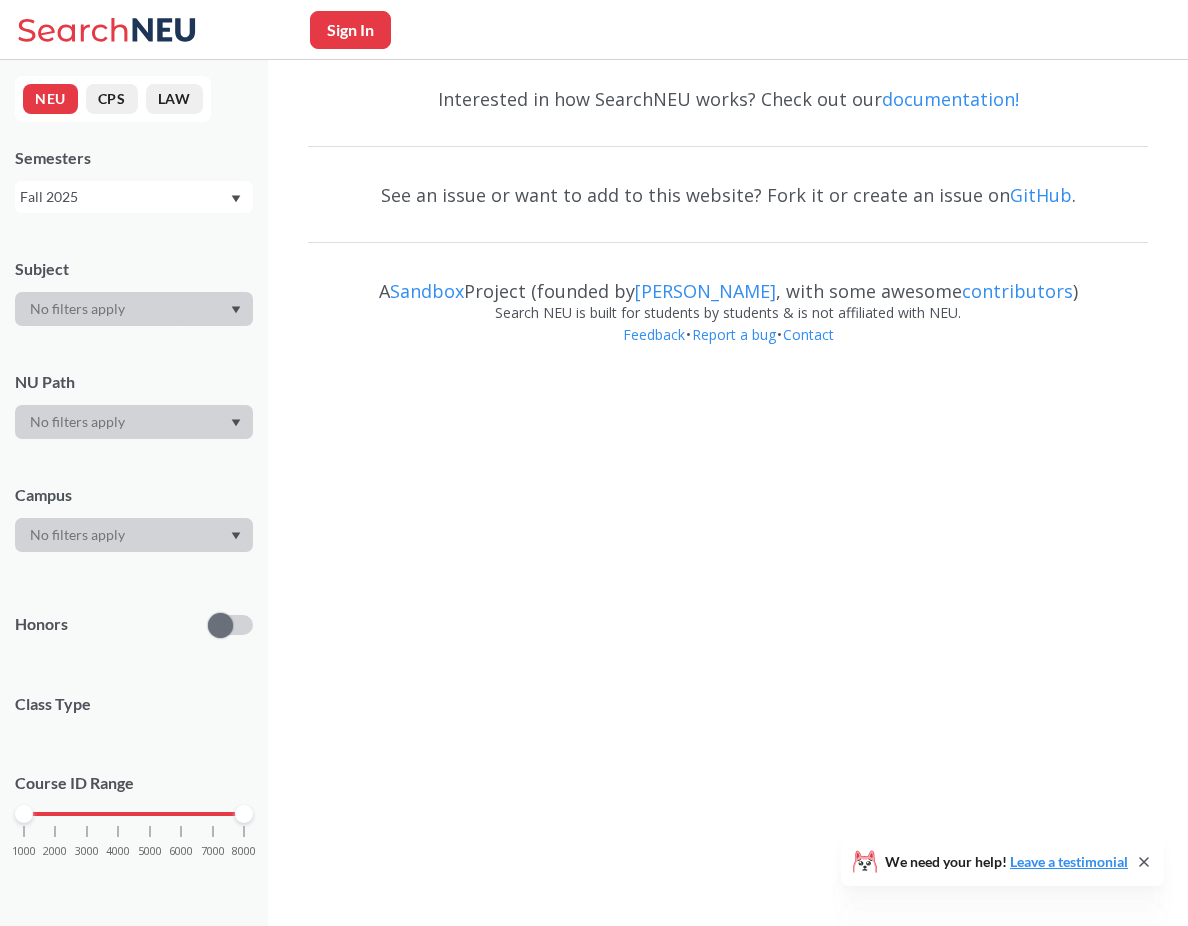 scroll, scrollTop: 0, scrollLeft: 0, axis: both 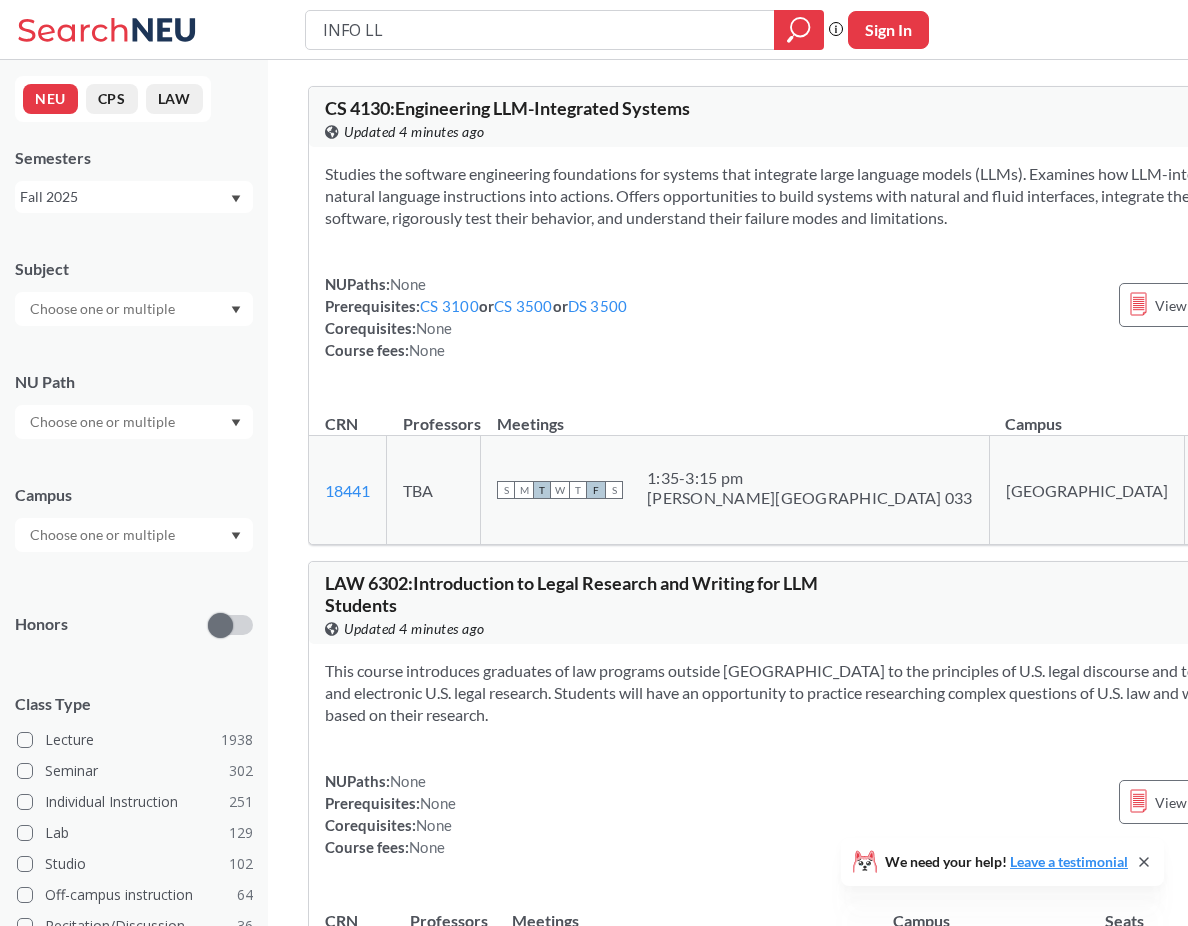 type on "INFO LLM" 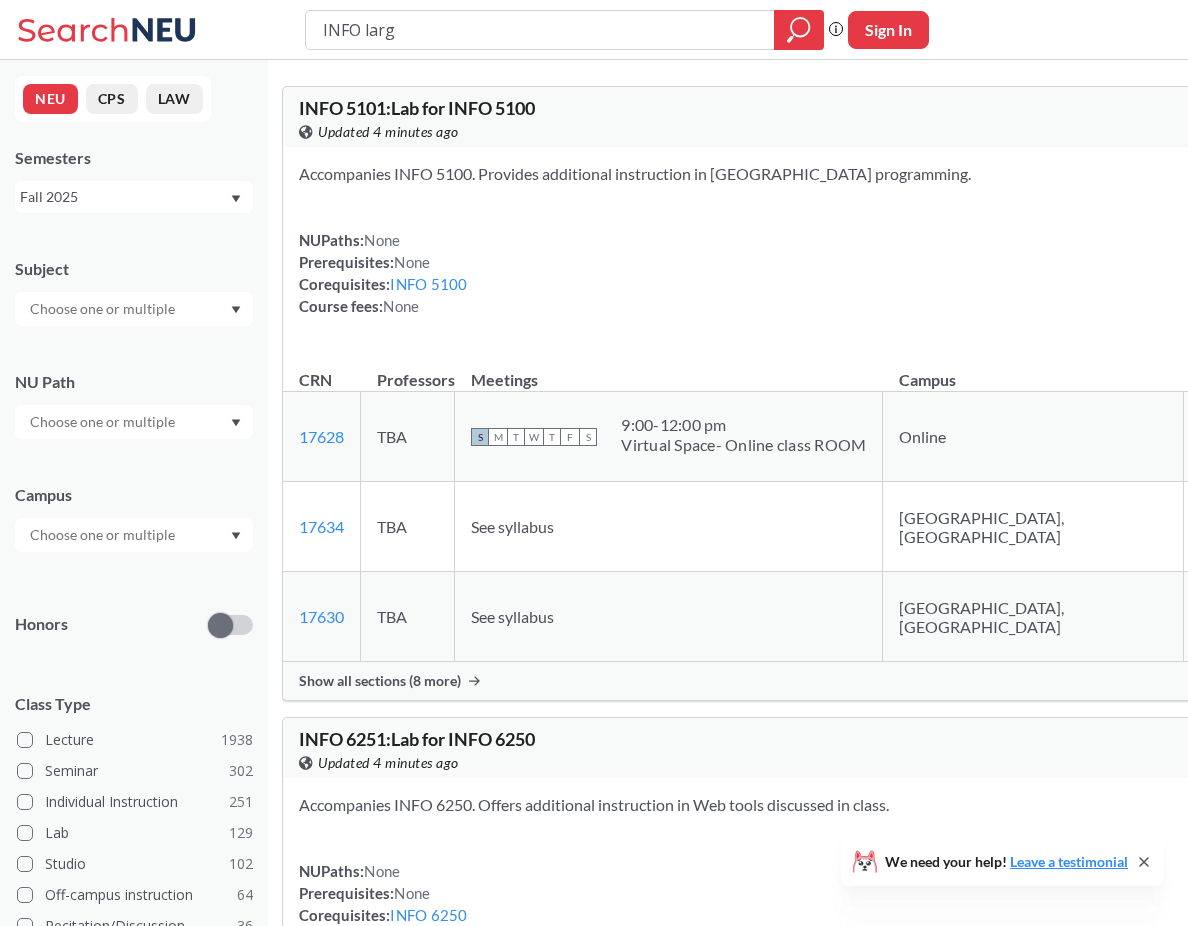 type on "INFO large" 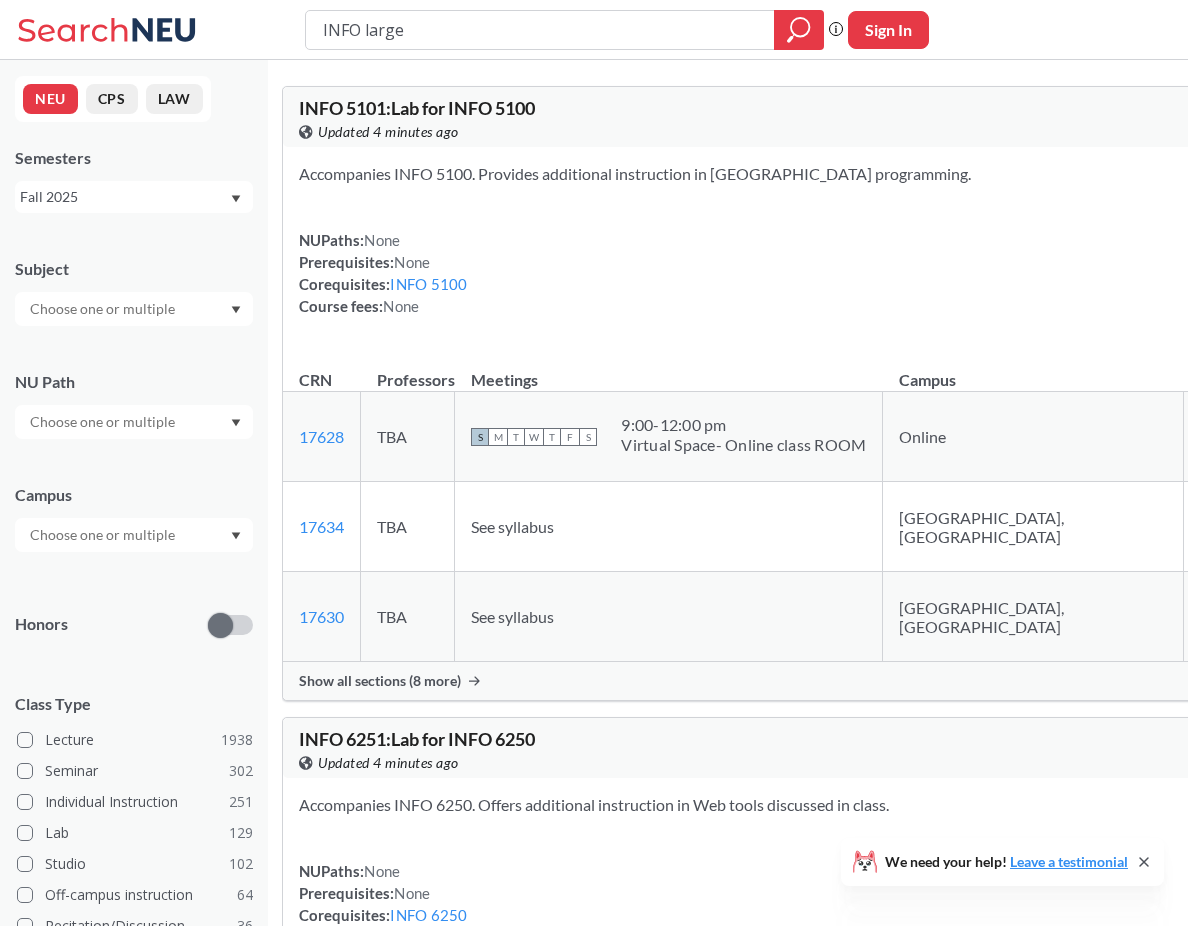 click on "INFO large" at bounding box center (540, 30) 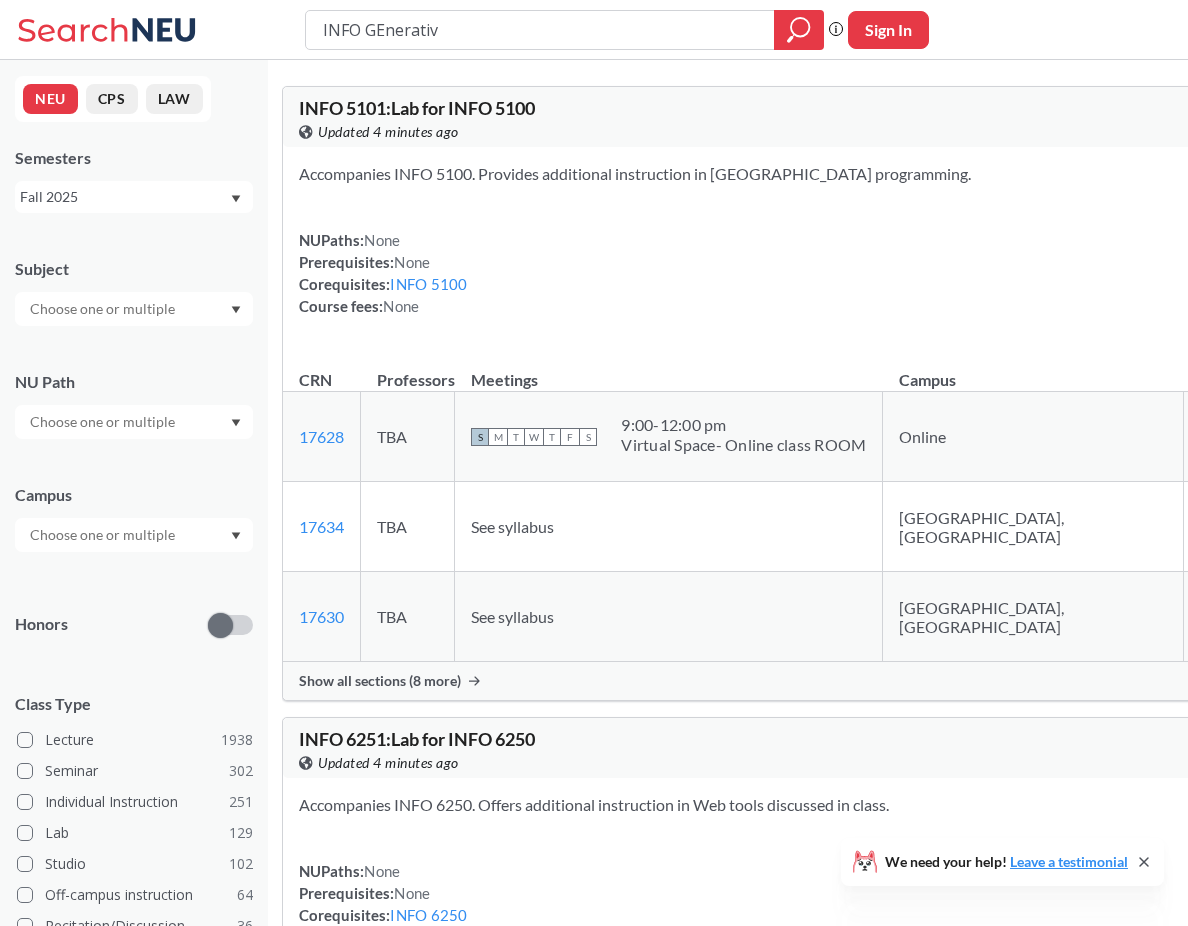 type on "INFO GEnerative" 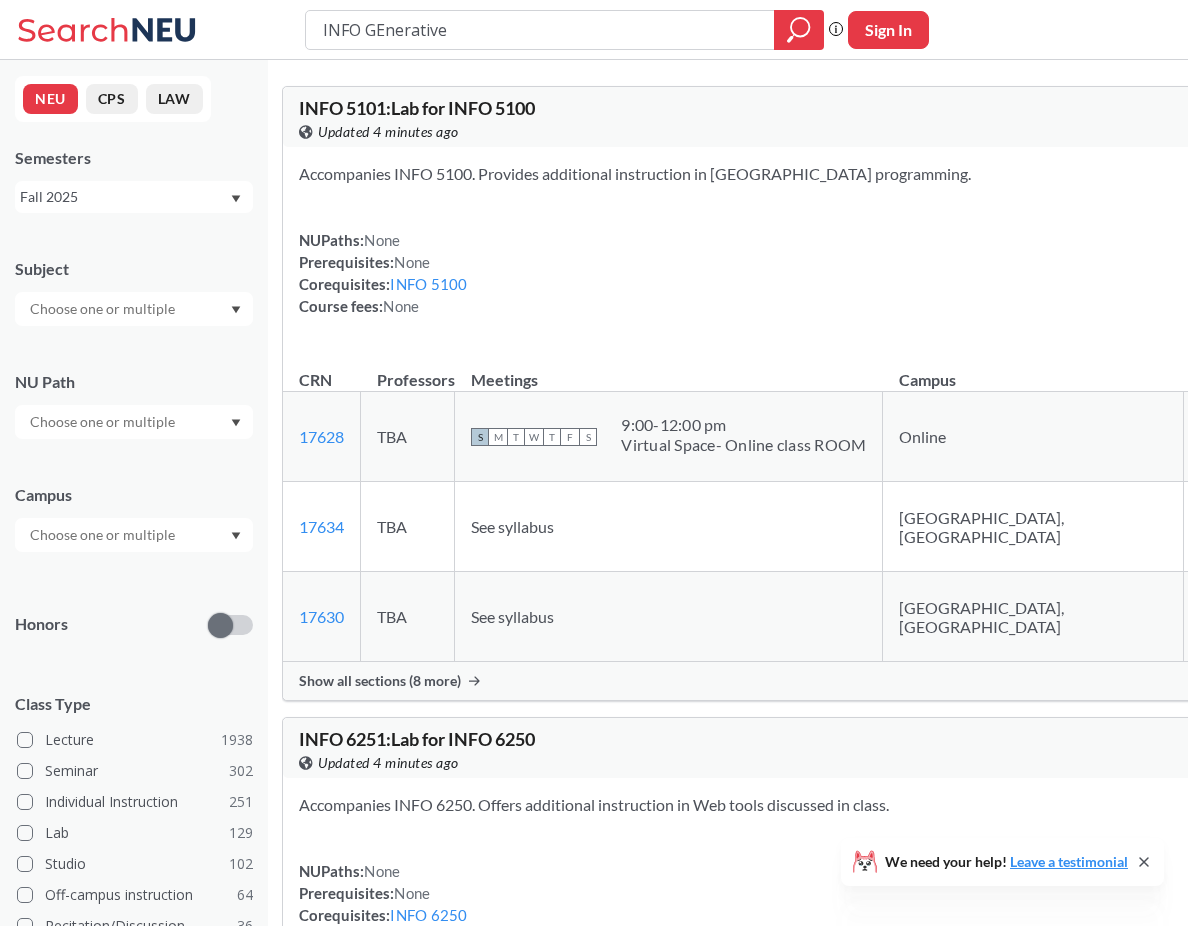 click on "INFO GEnerative" at bounding box center (540, 30) 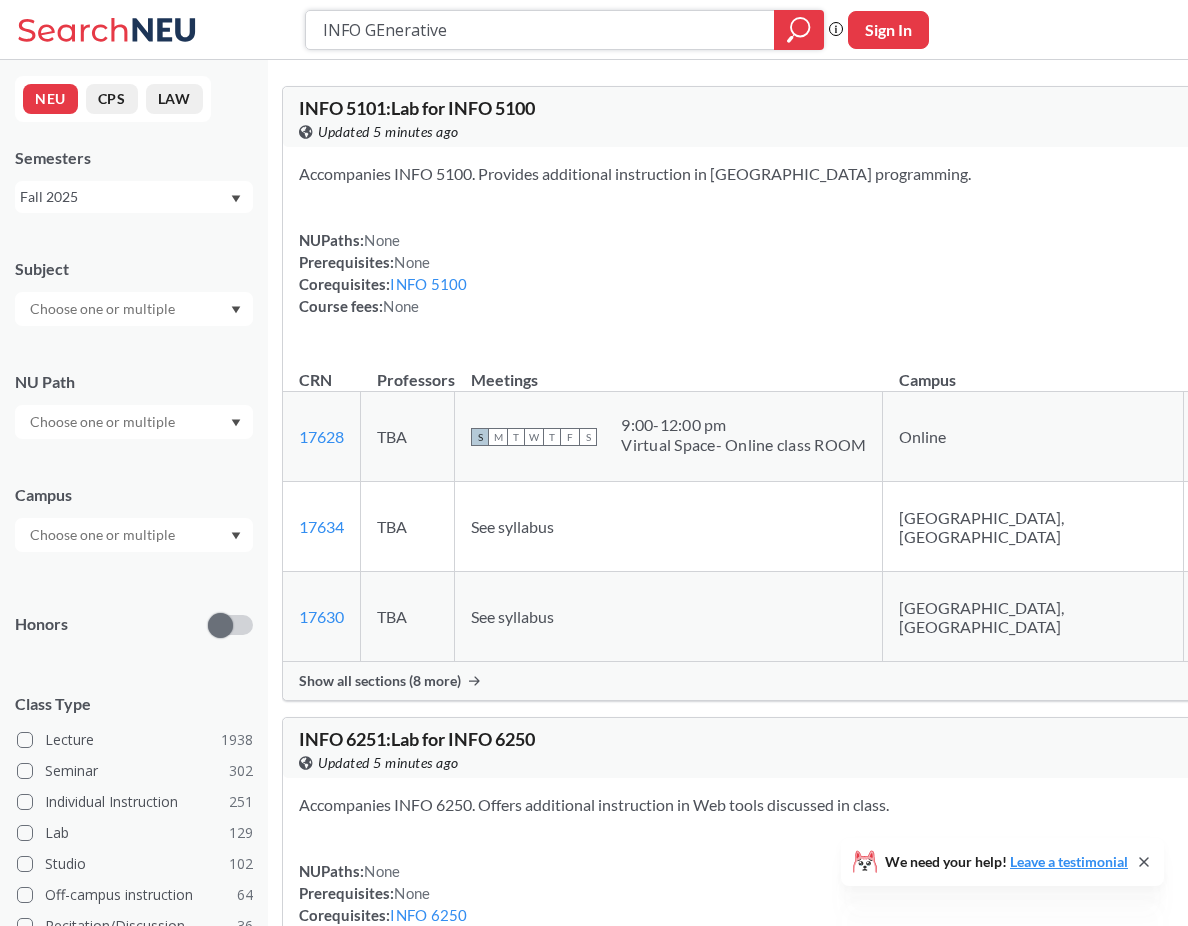 click on "INFO GEnerative" at bounding box center (540, 30) 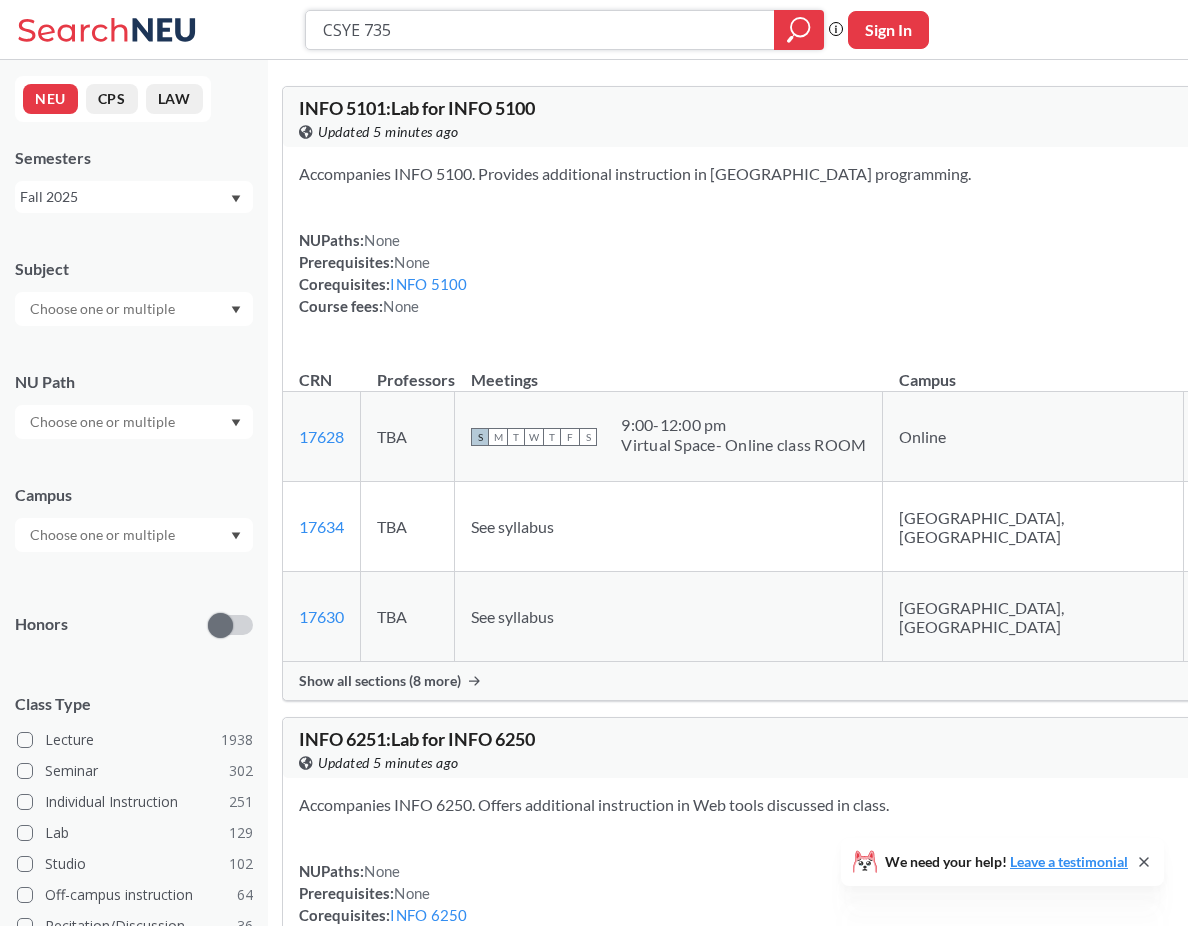 type on "CSYE 7350" 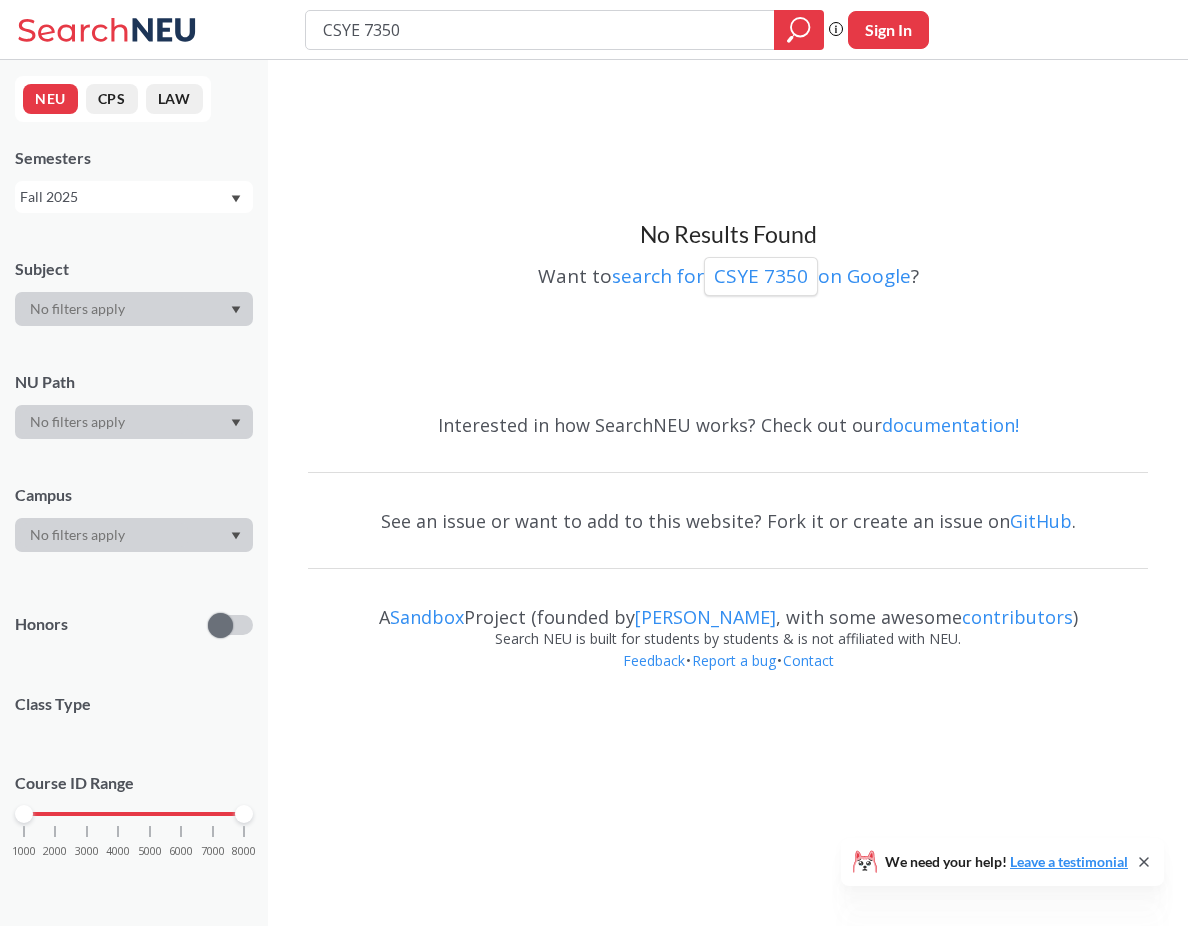click on "CSYE 7350" at bounding box center (540, 30) 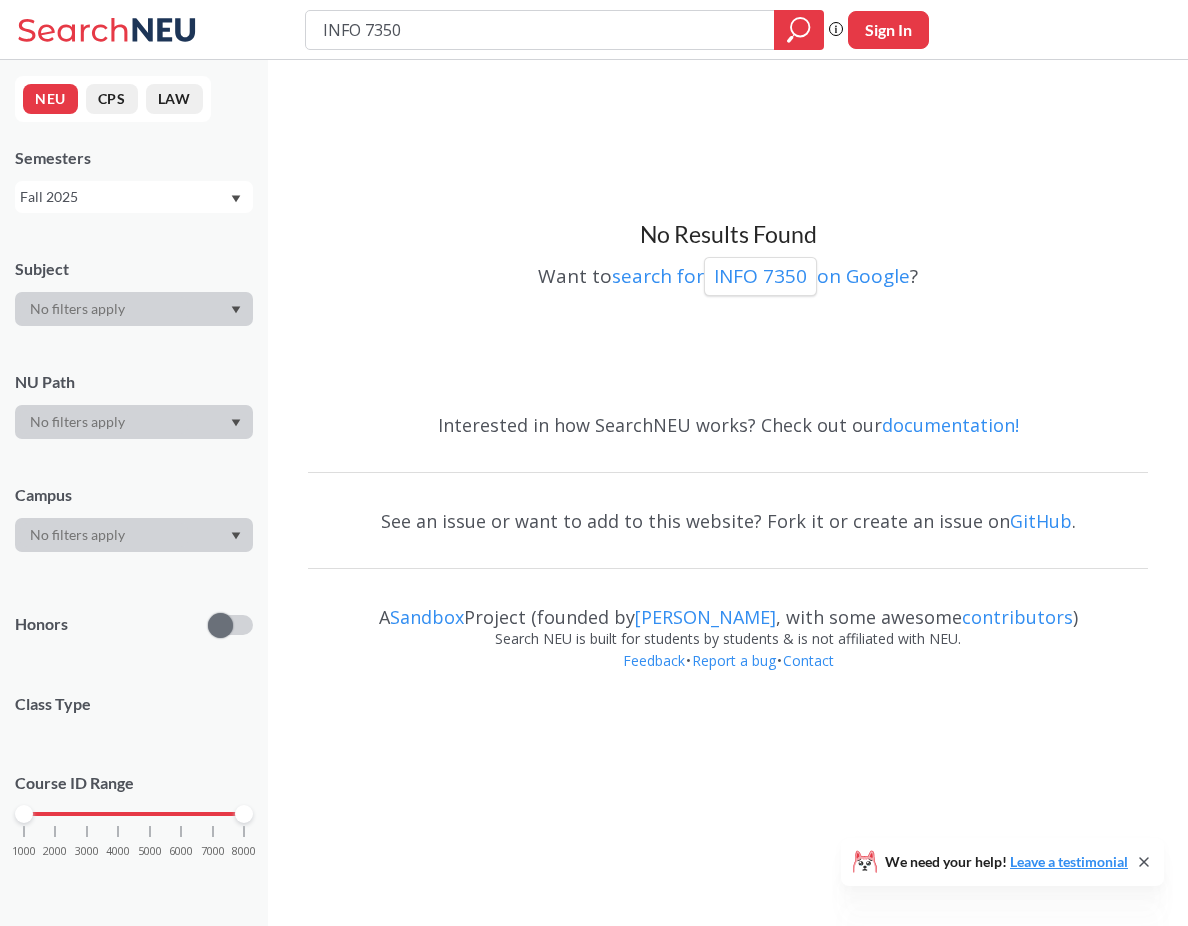 click on "INFO 7350" at bounding box center [540, 30] 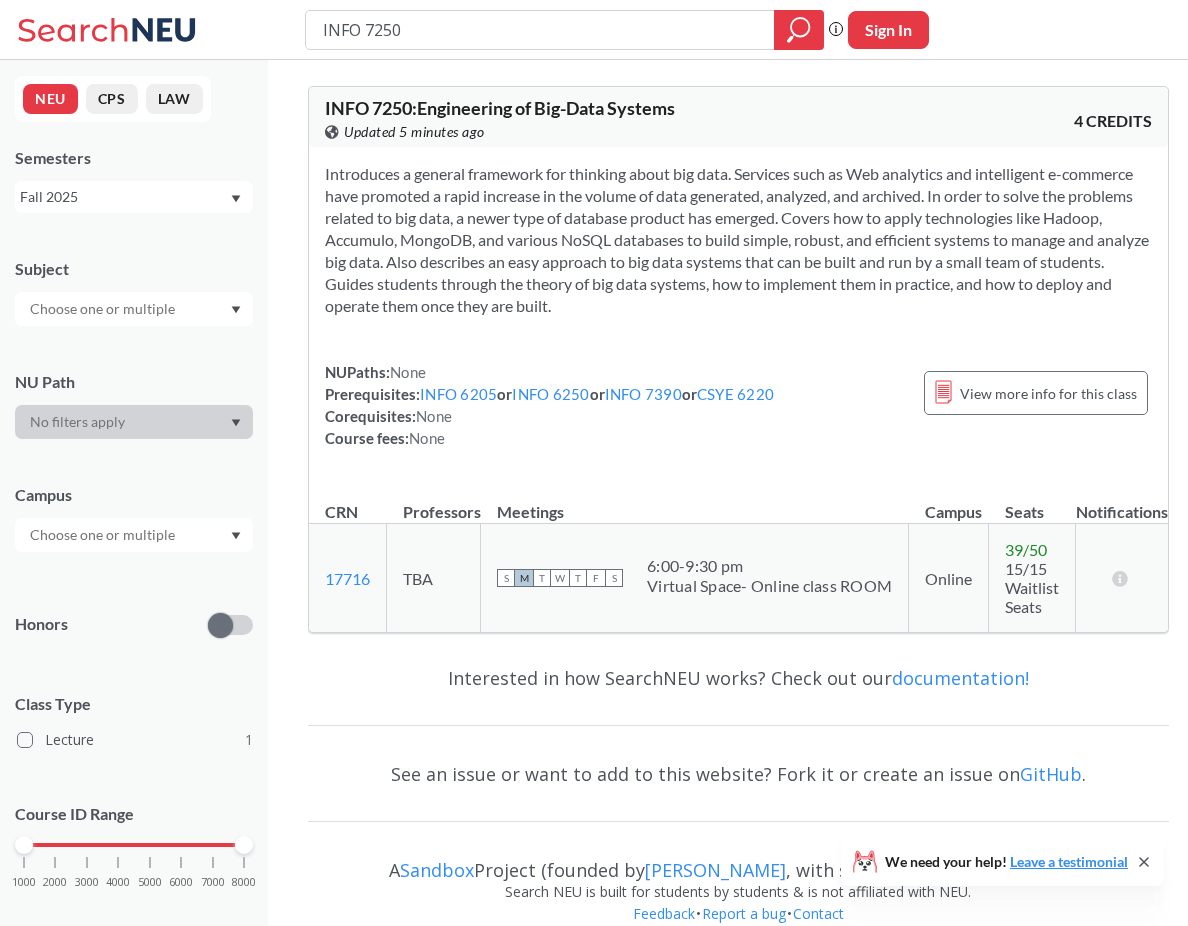 click on "INFO 7250" at bounding box center [540, 30] 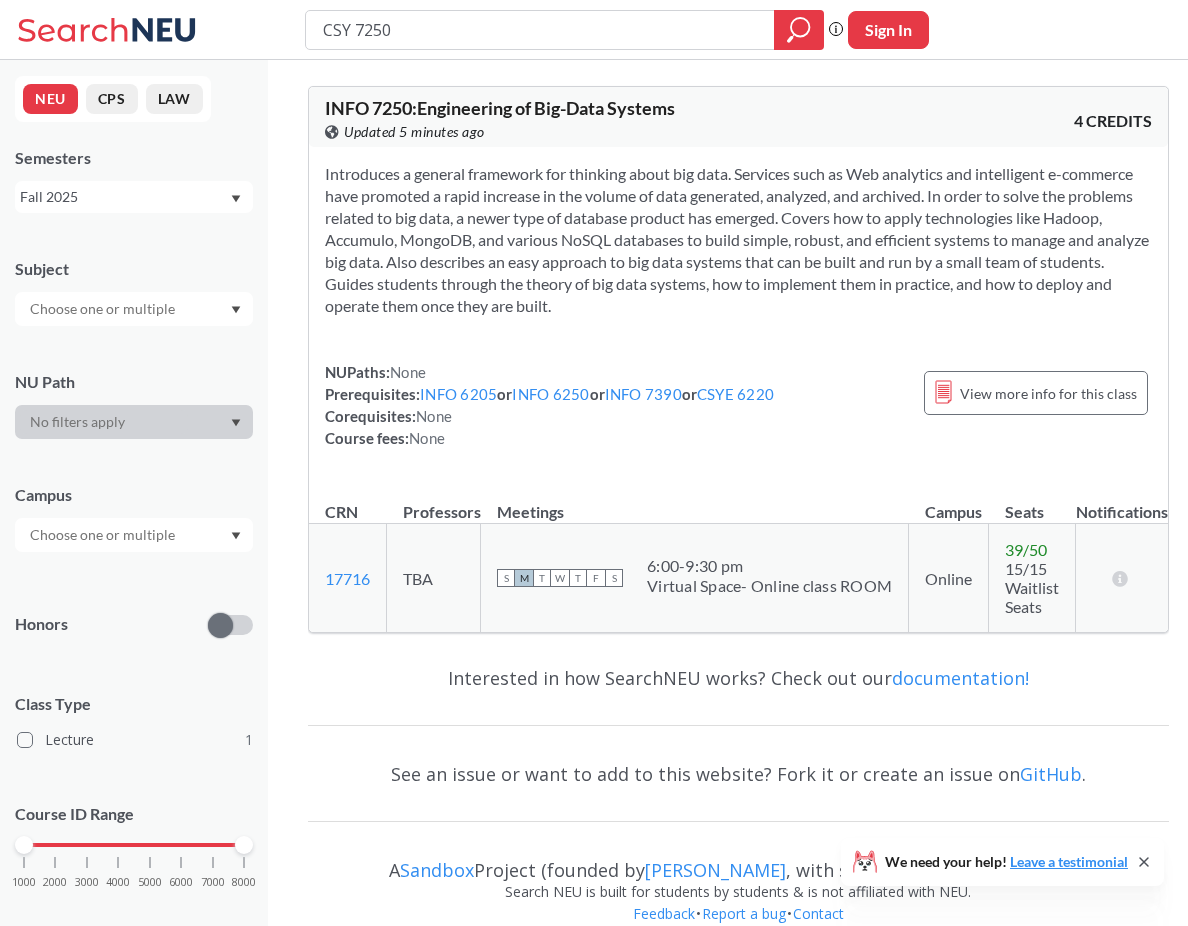 type on "CSYE 7250" 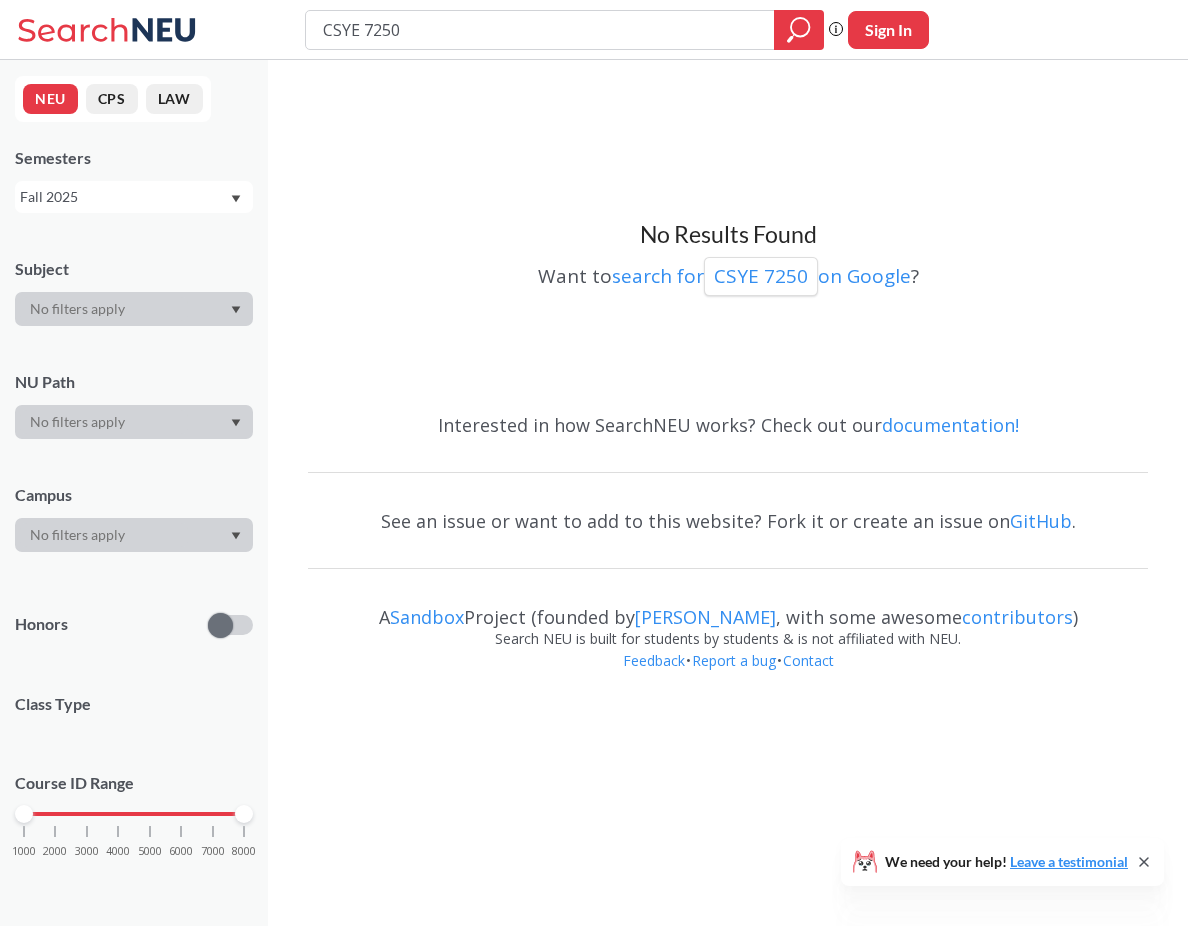 click on "CSYE 7250" at bounding box center (564, 30) 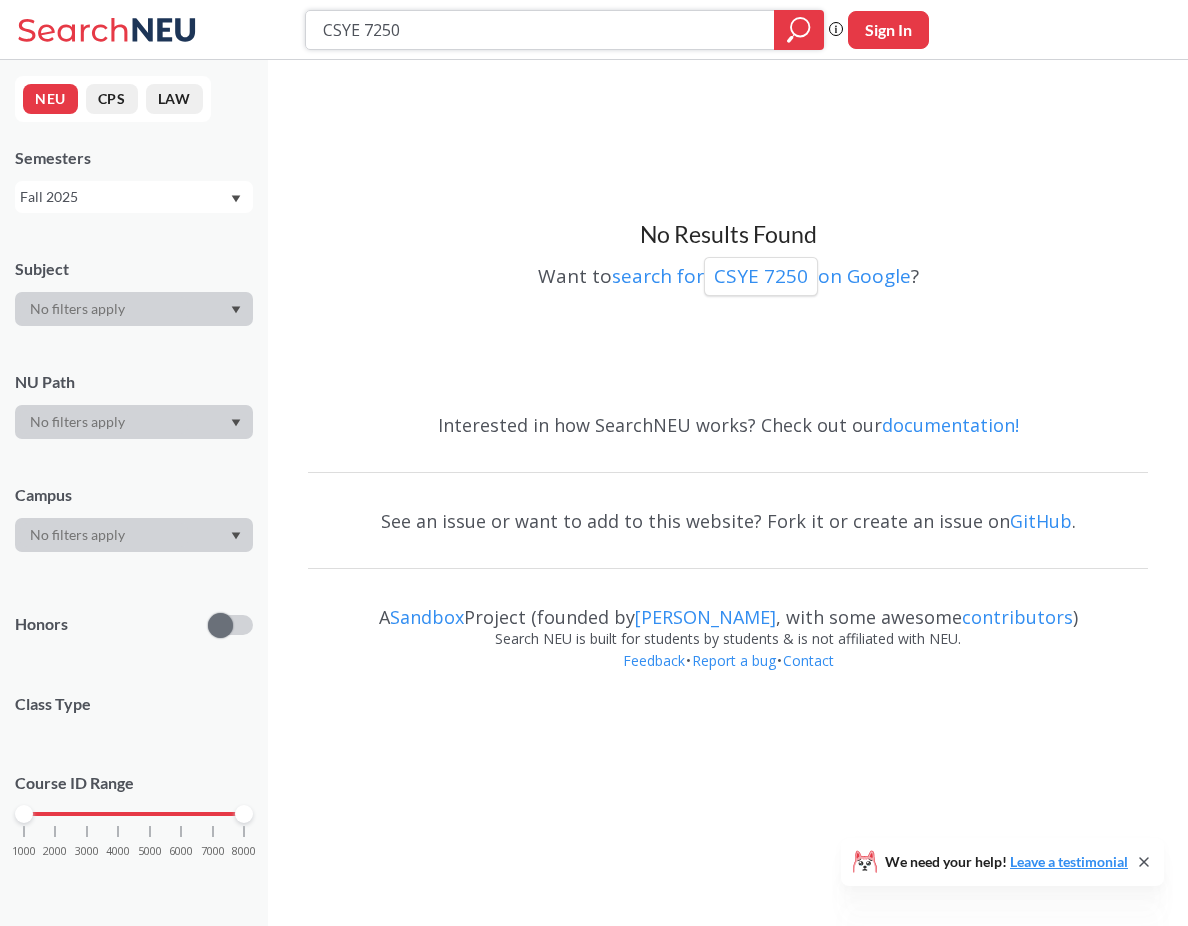 click on "CSYE 7250" at bounding box center [540, 30] 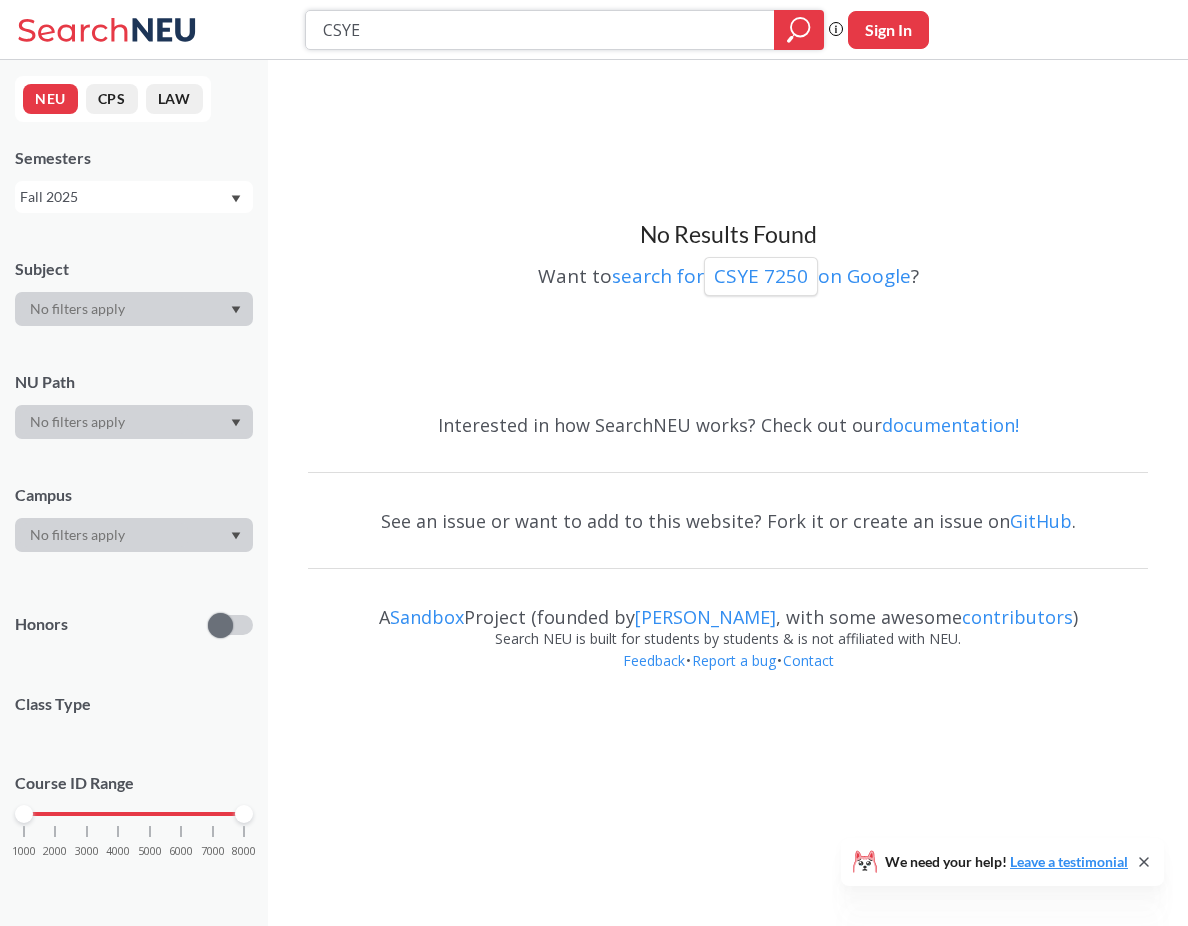 type on "CSYE" 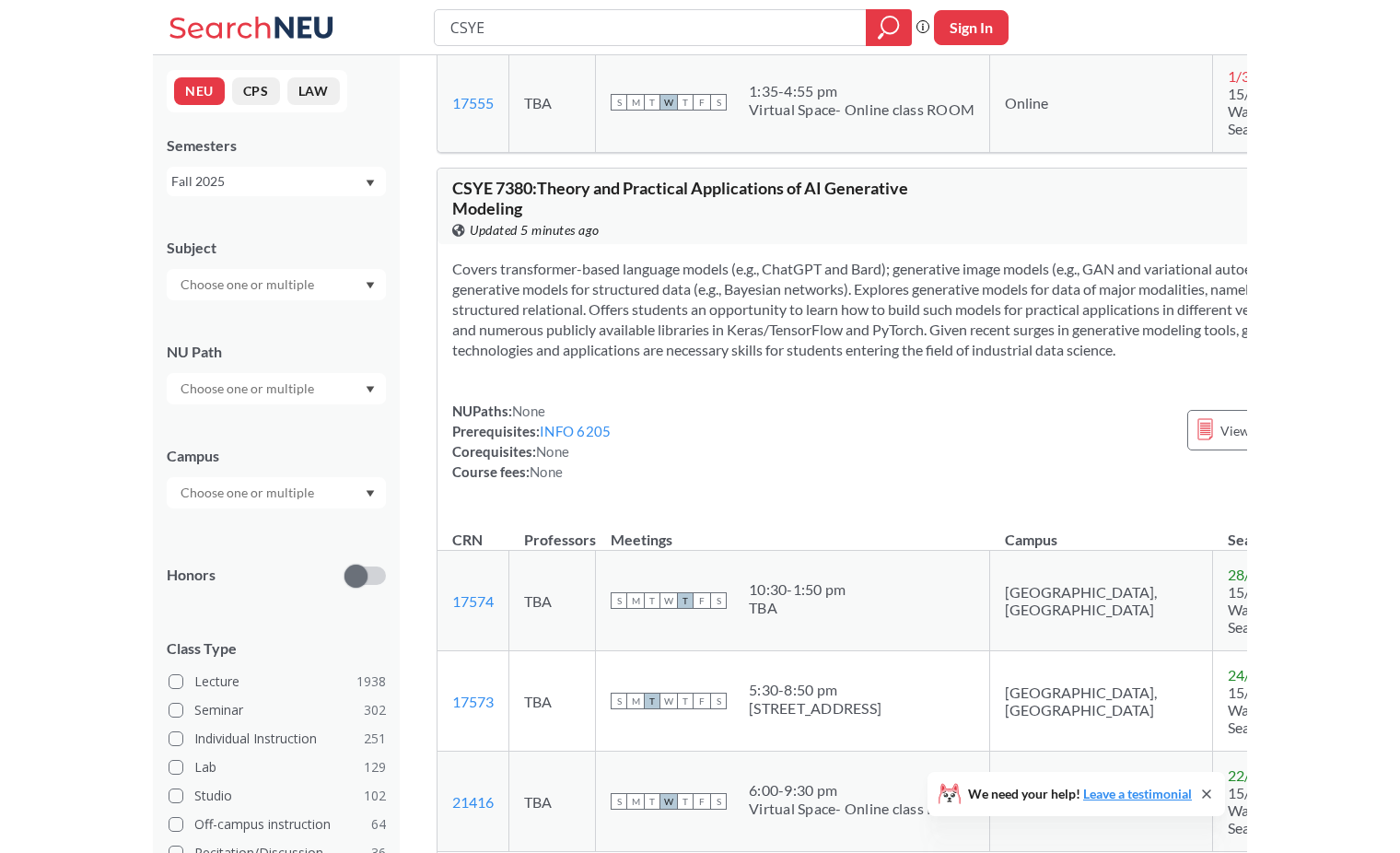 scroll, scrollTop: 1893, scrollLeft: 0, axis: vertical 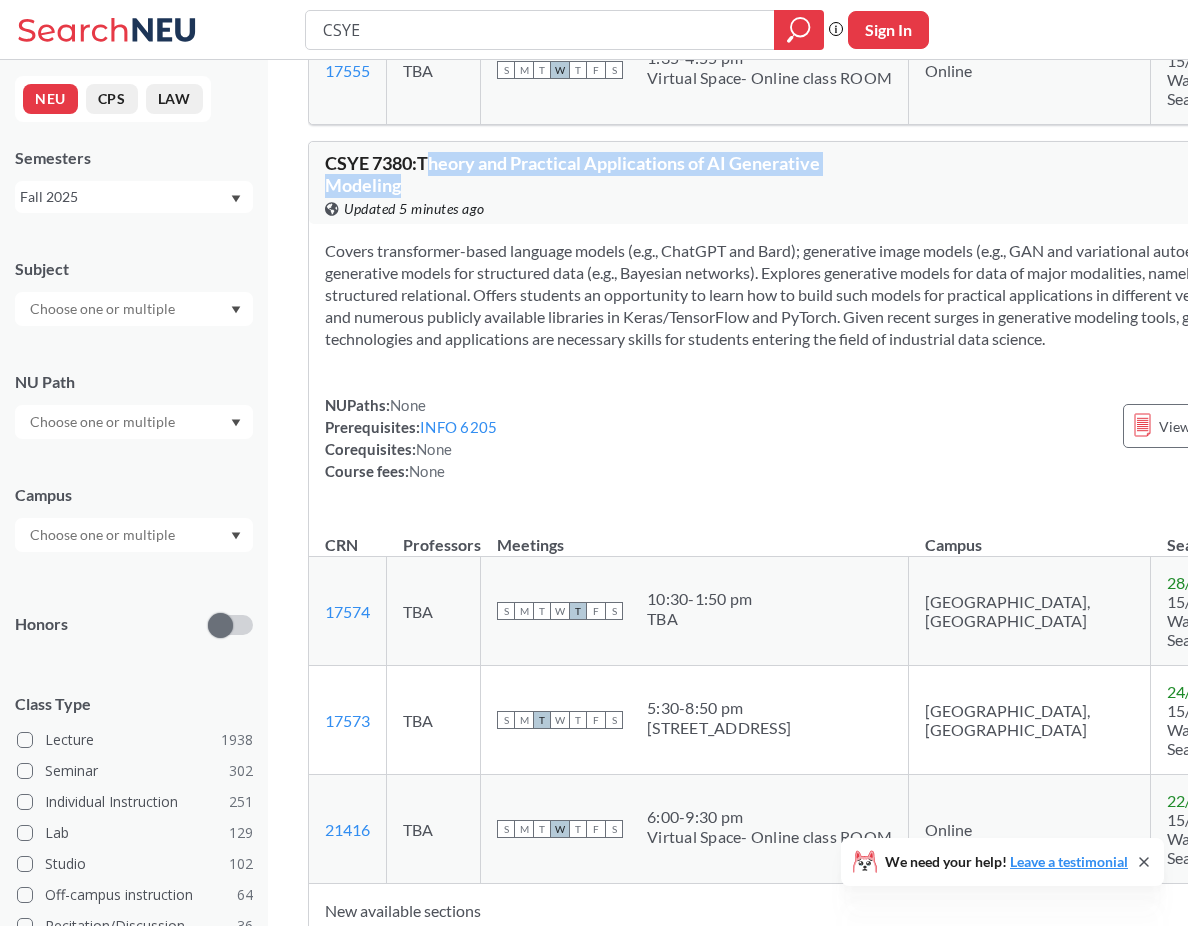 drag, startPoint x: 437, startPoint y: 329, endPoint x: 665, endPoint y: 342, distance: 228.37032 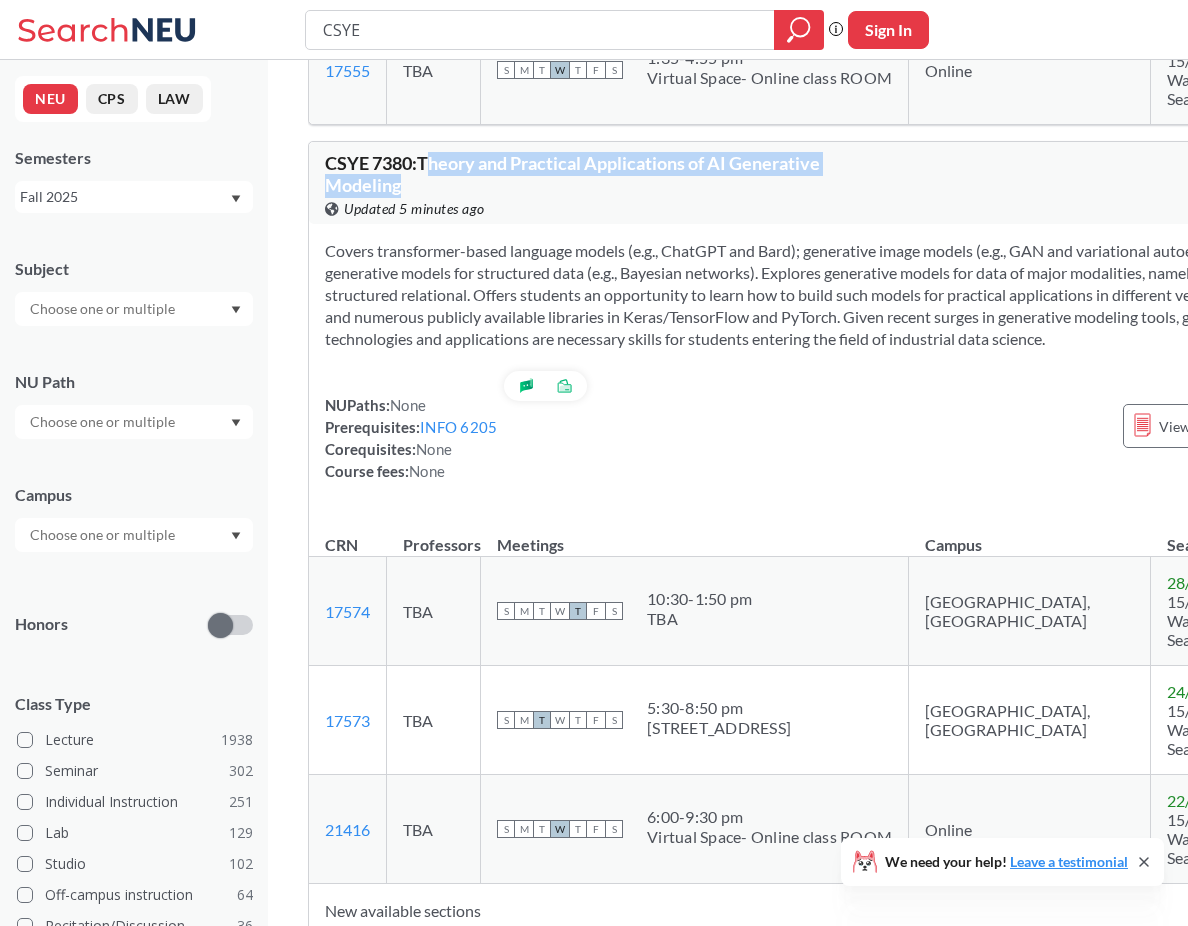 click on "CSYE   7380 :  Theory and Practical Applications of AI Generative Modeling View this course on Banner. Updated 5 minutes ago 4 CREDITS" at bounding box center (838, 183) 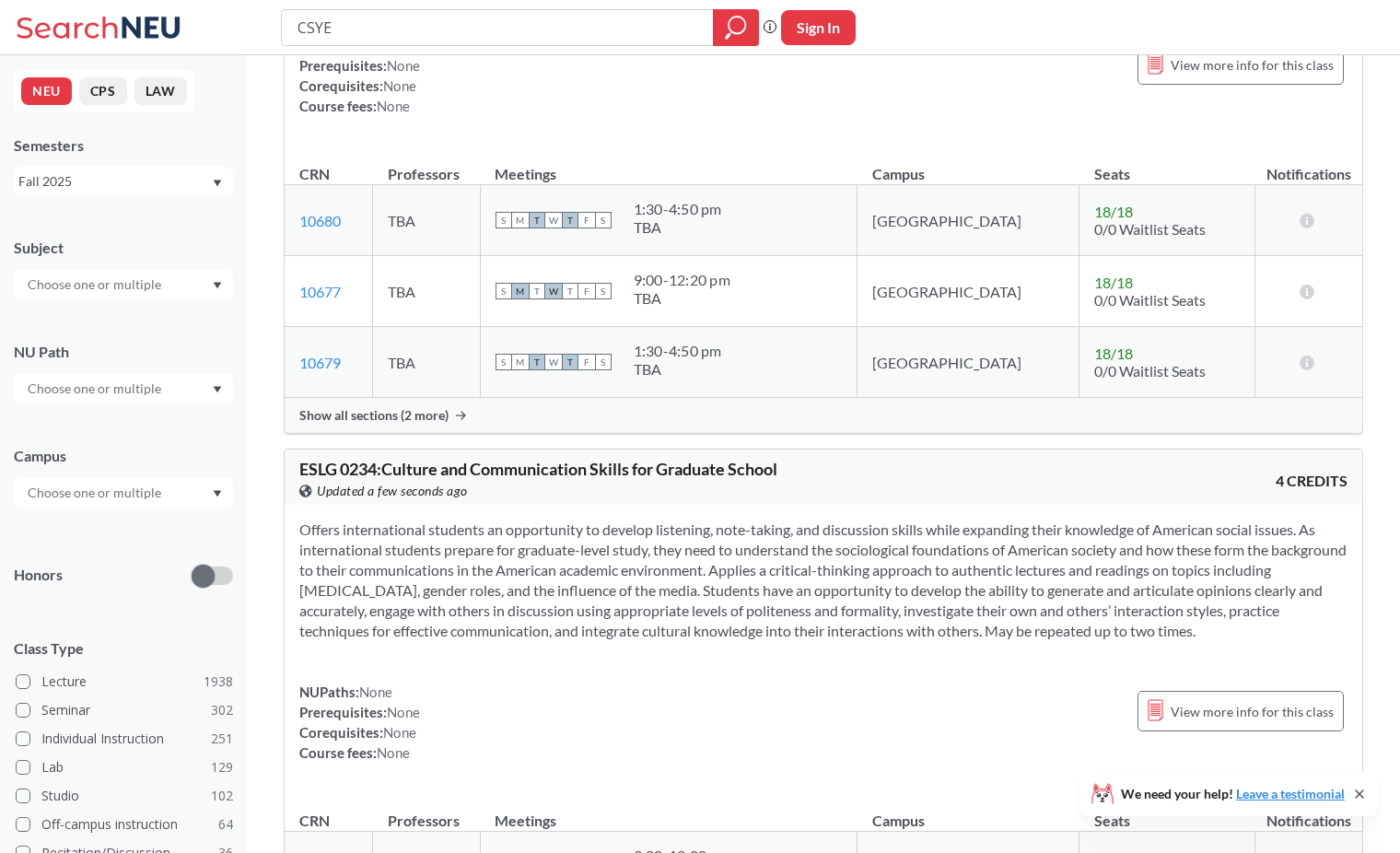 scroll, scrollTop: 9938, scrollLeft: 0, axis: vertical 